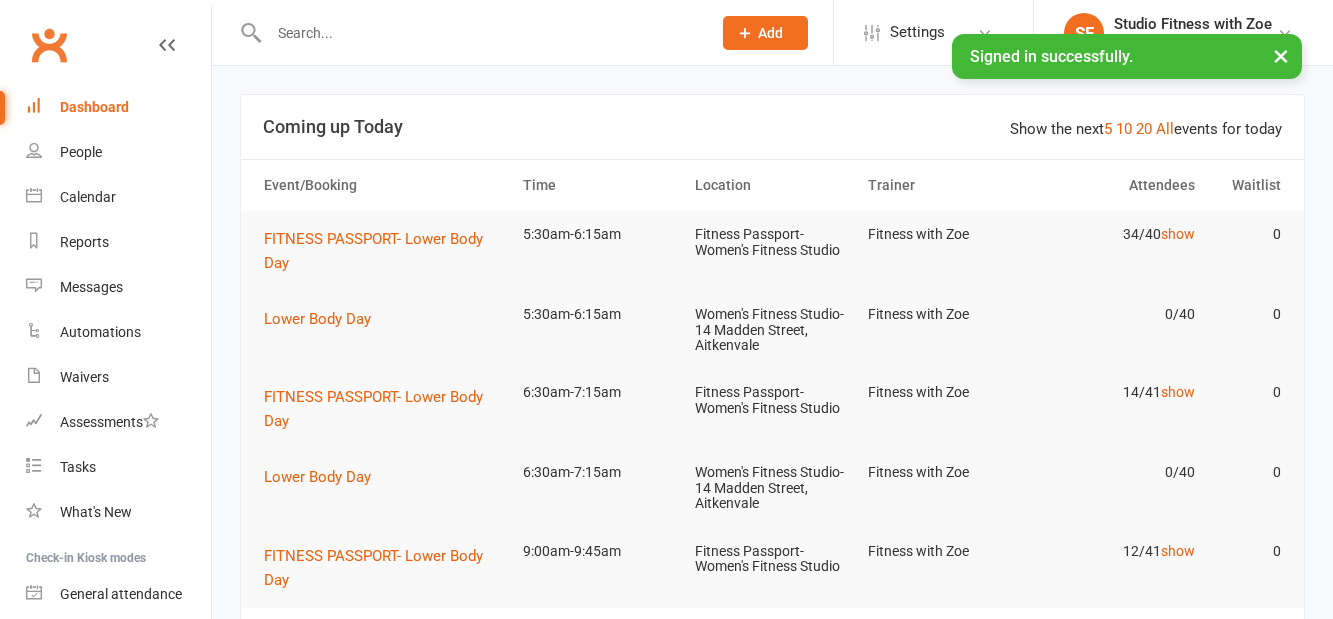 scroll, scrollTop: 186, scrollLeft: 0, axis: vertical 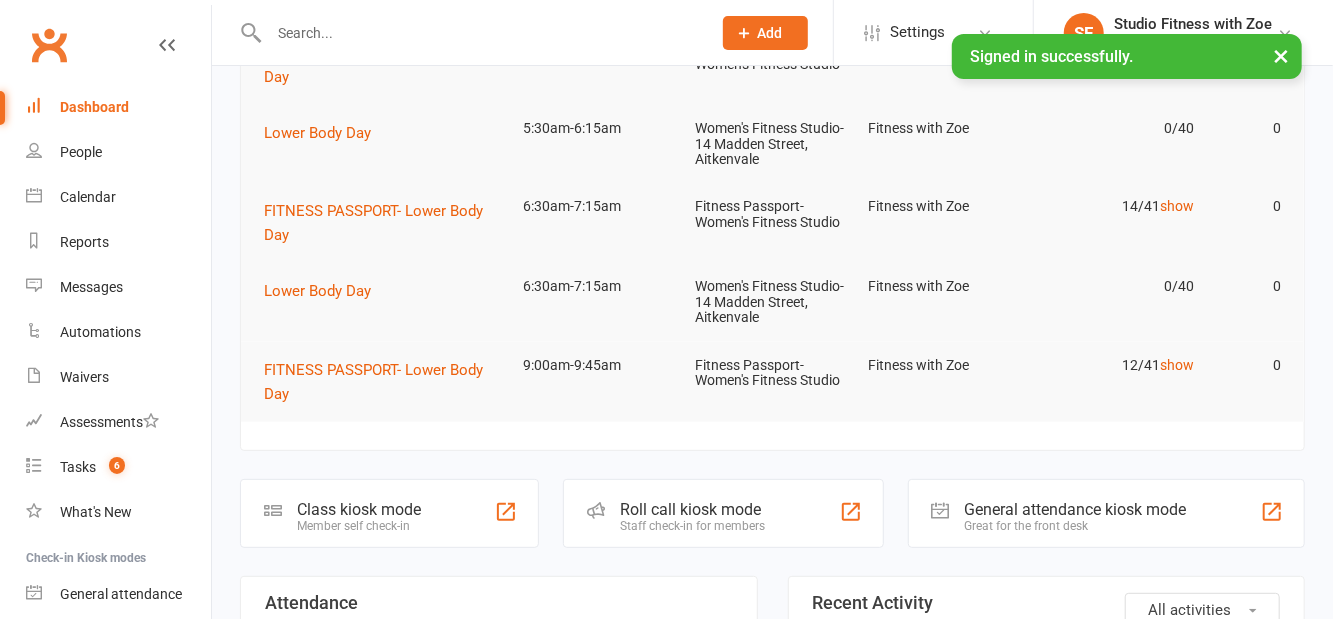 click on "Class kiosk mode Member self check-in" 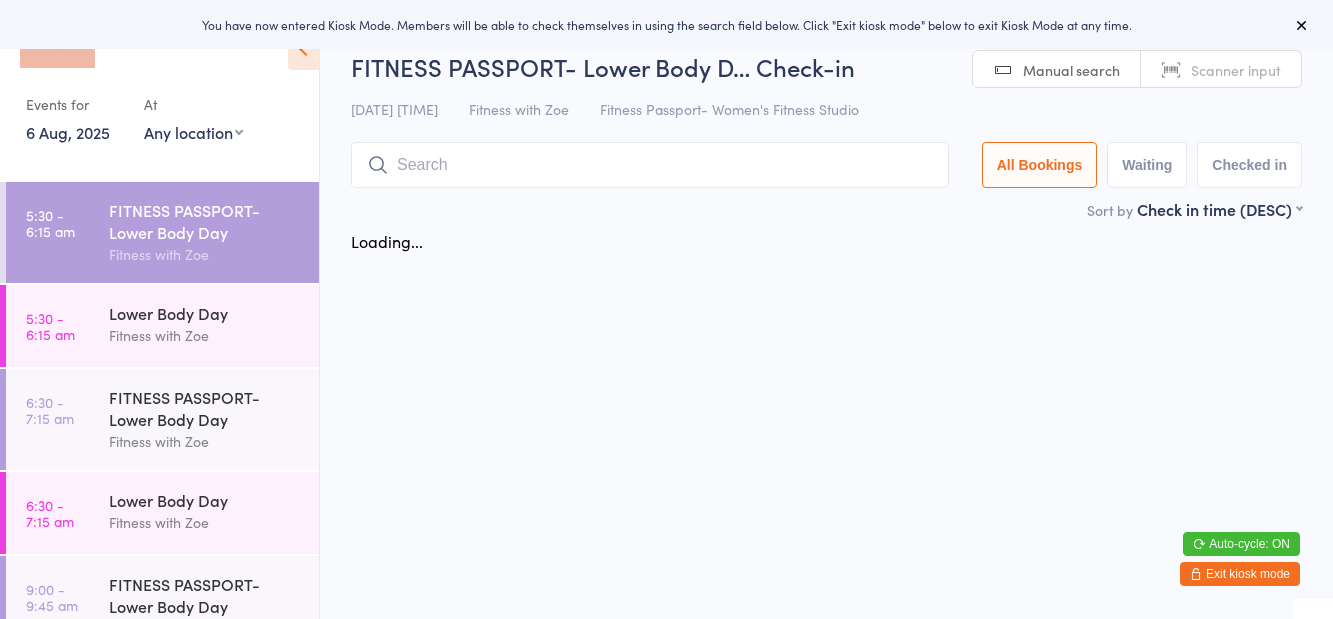 scroll, scrollTop: 0, scrollLeft: 0, axis: both 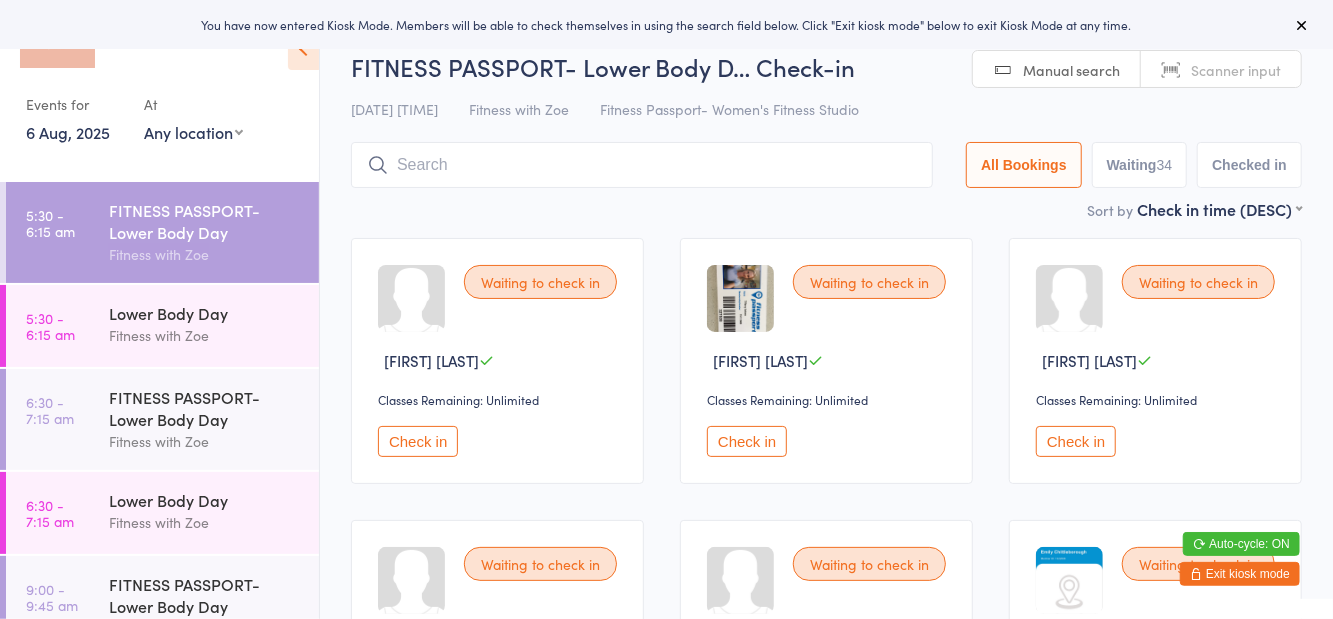 click on "Any location Women's Fitness Studio-  14 Madden Street, Aitkenvale Fitness Passport- Women's Fitness Studio" at bounding box center [193, 132] 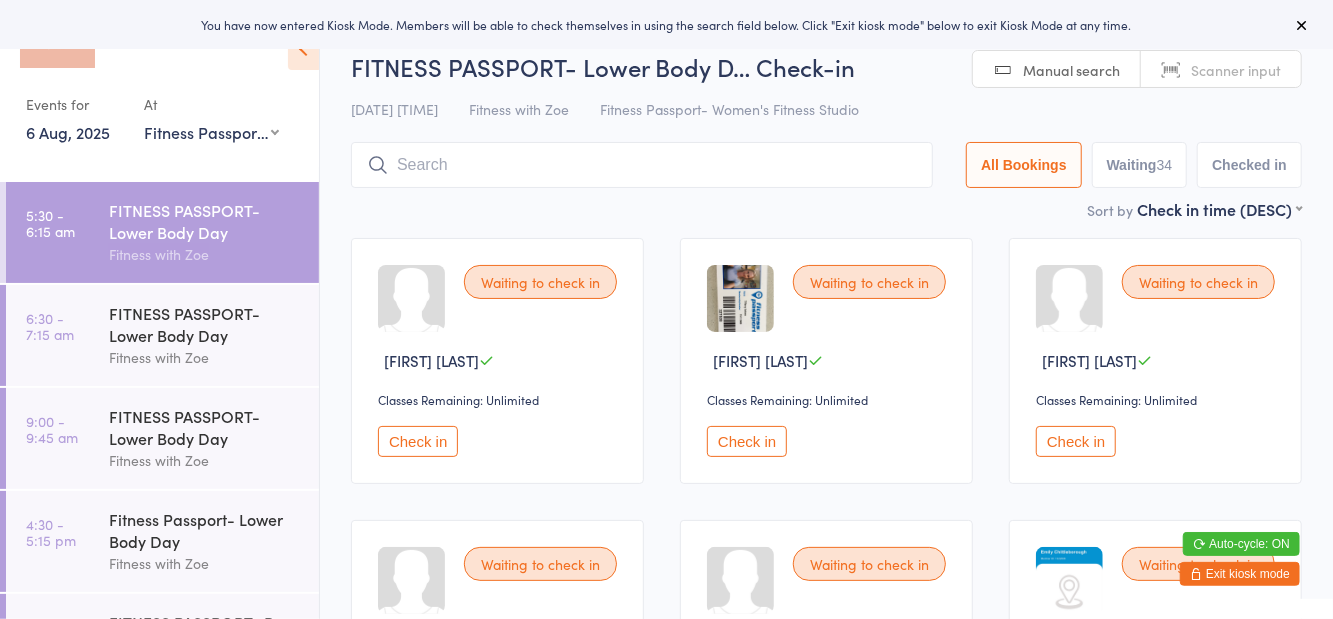 click on "FITNESS PASSPORT- Lower Body D… Check-in [DATE] [TIME]  Fitness with [PERSON]  Fitness Passport- Women's Fitness Studio  Manual search Scanner input All Bookings Waiting  [NUMBER] Checked in" at bounding box center [826, 124] 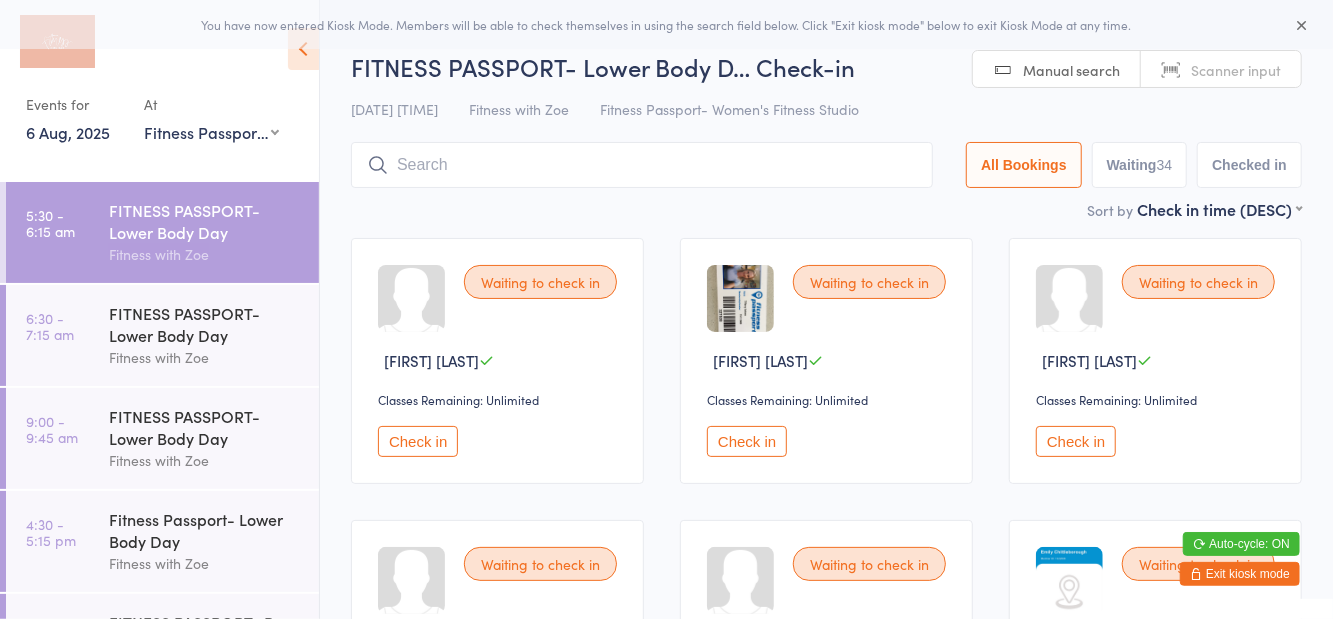 click on "Waiting  [NUMBER]" at bounding box center (1140, 165) 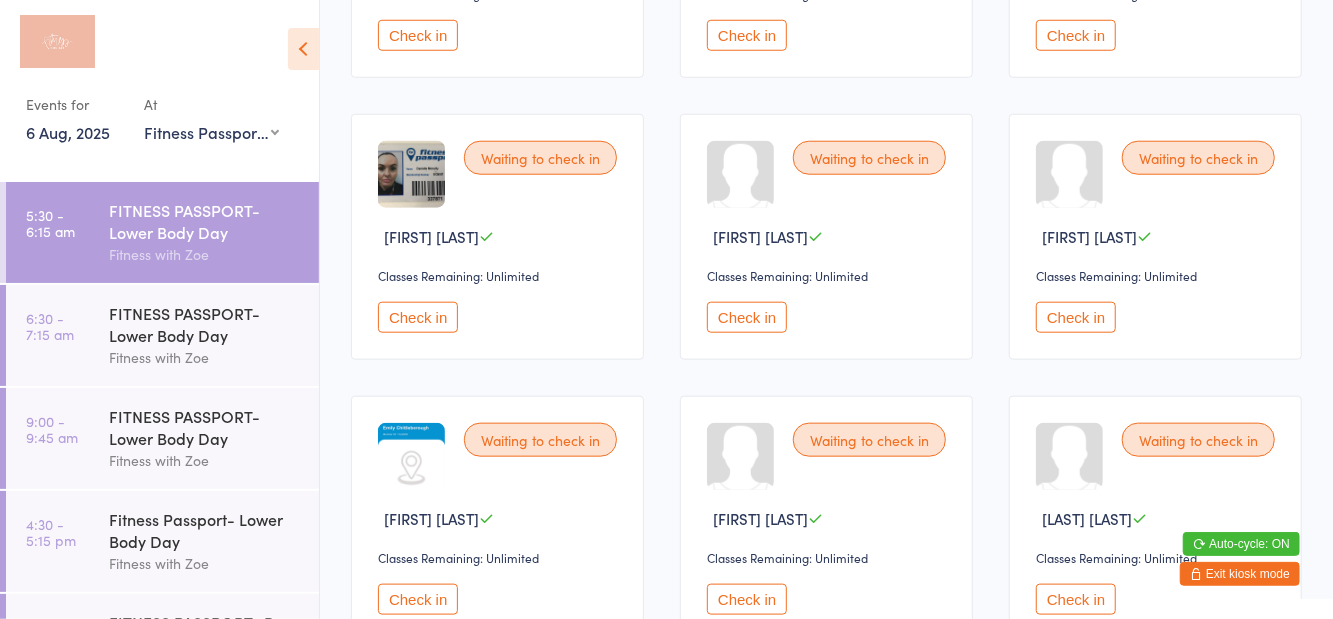 scroll, scrollTop: 795, scrollLeft: 0, axis: vertical 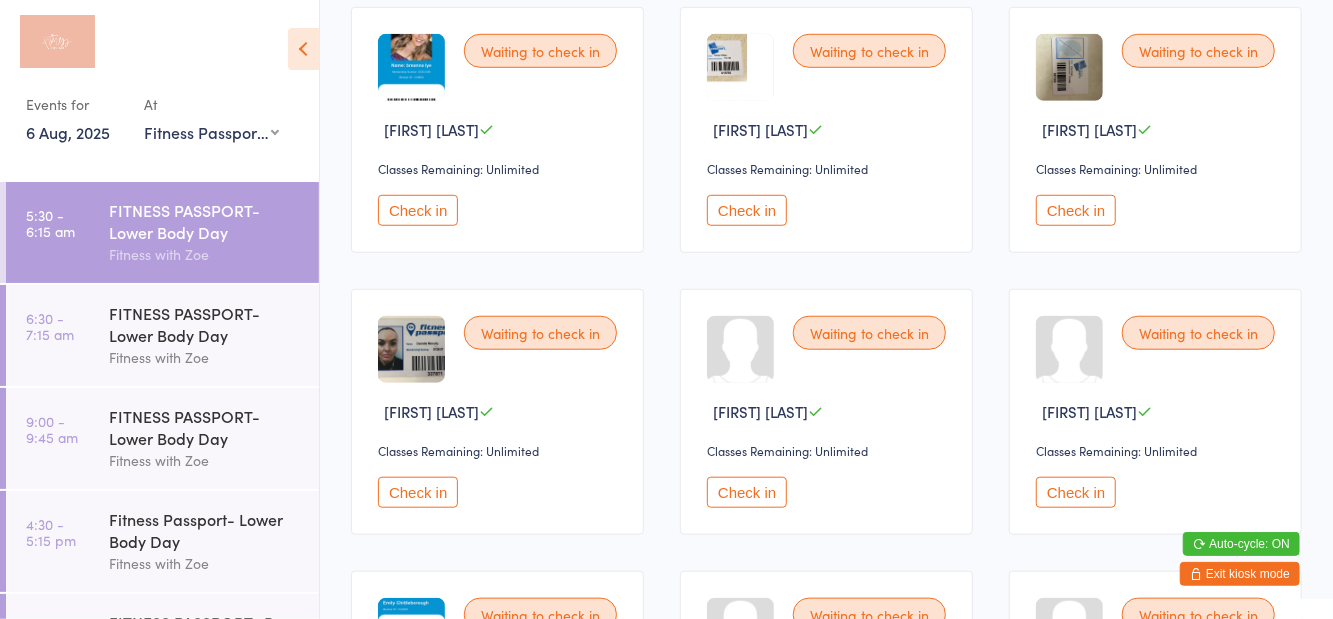 click on "FITNESS PASSPORT- Lower Body Day" at bounding box center (205, 324) 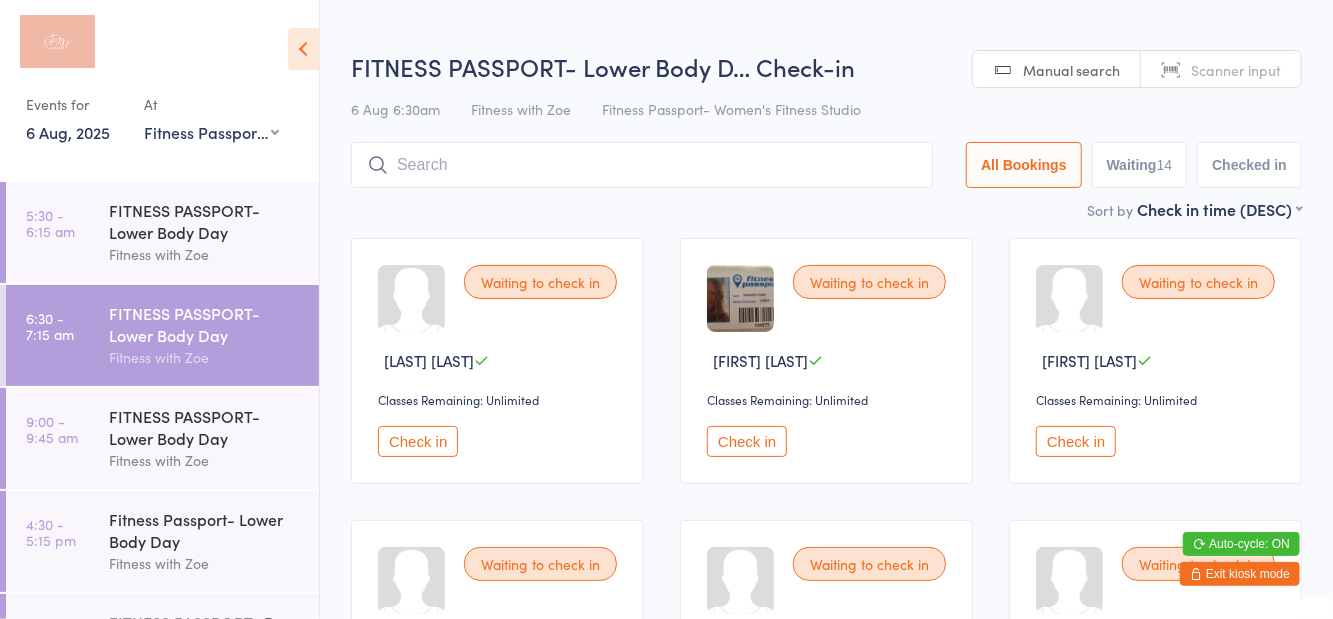 click on "[DATE] [TIME]  Fitness with [PERSON]  Fitness Passport- Women's Fitness Studio" at bounding box center [826, 109] 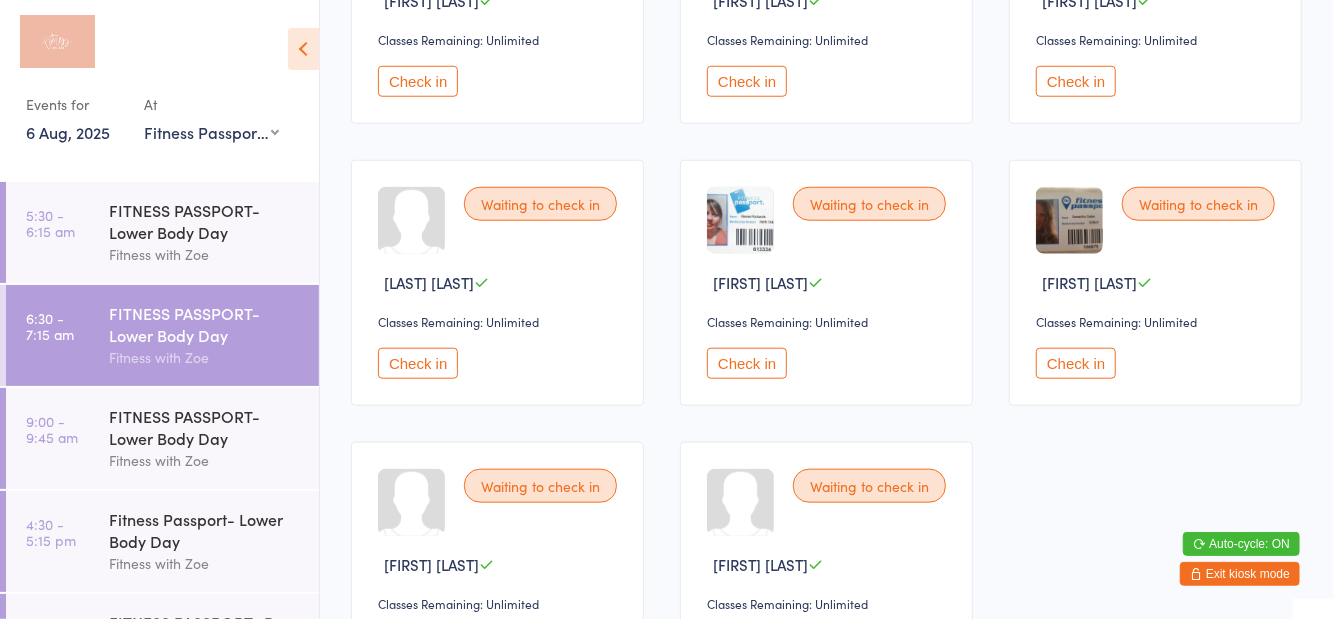 scroll, scrollTop: 925, scrollLeft: 0, axis: vertical 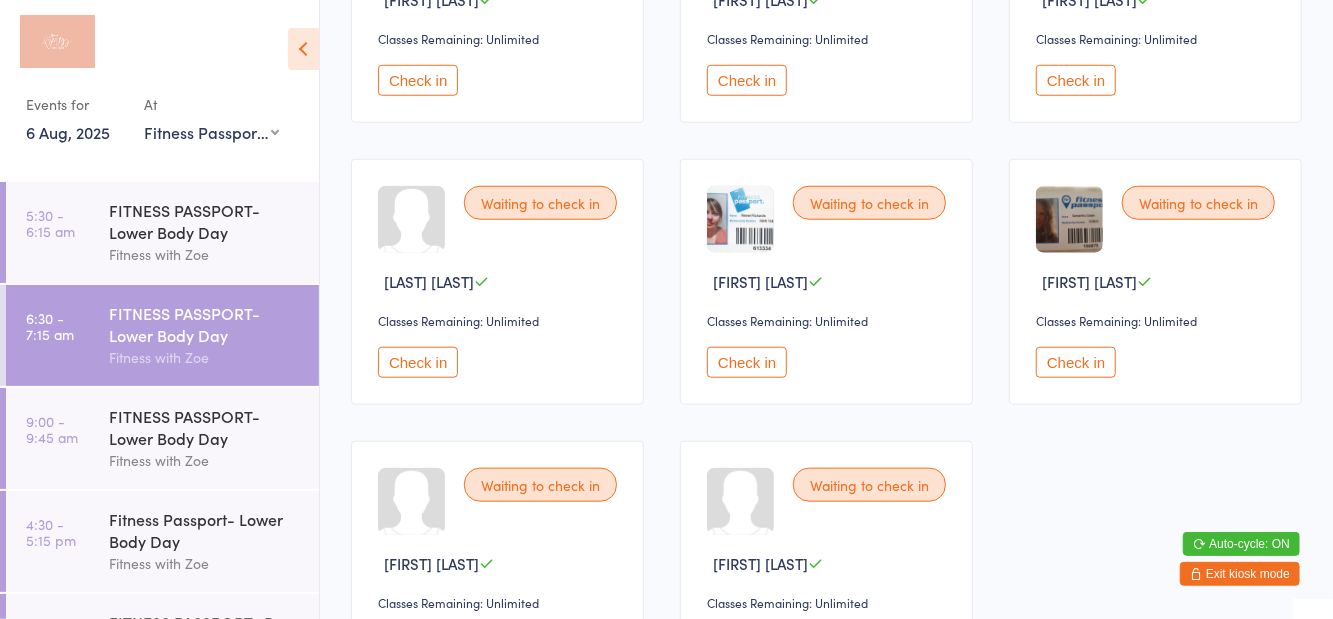click on "Fitness with Zoe" at bounding box center [205, 563] 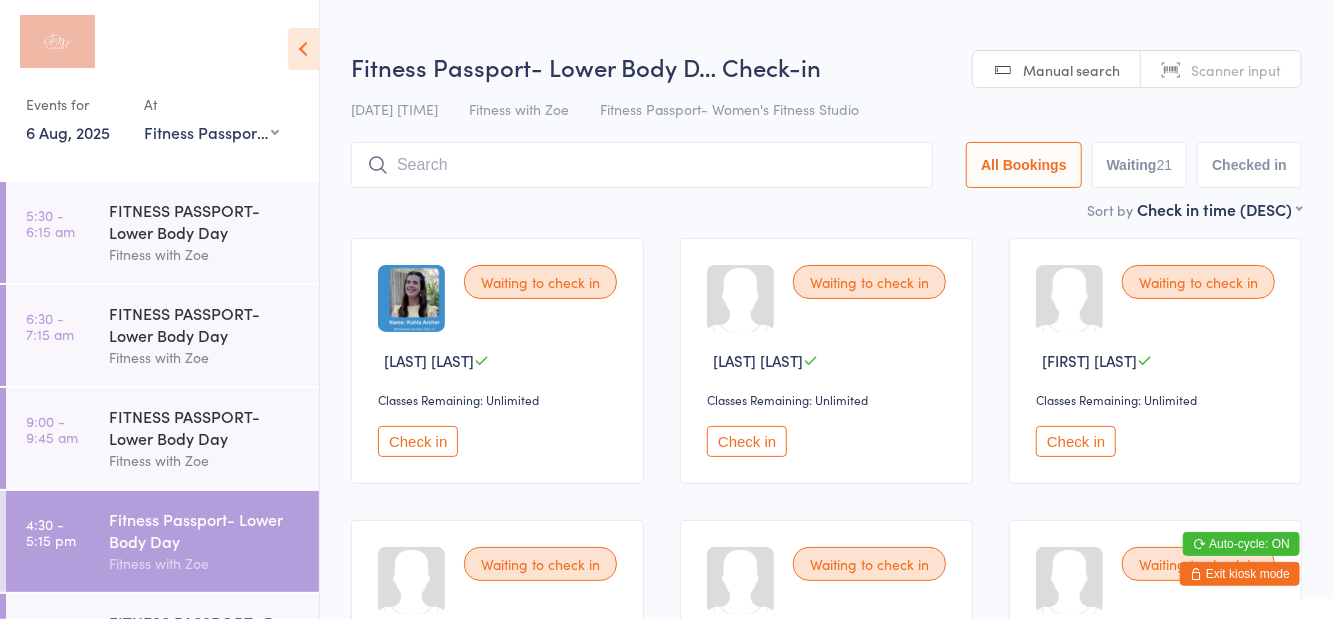 click on "Waiting  [NUMBER]" at bounding box center (1140, 165) 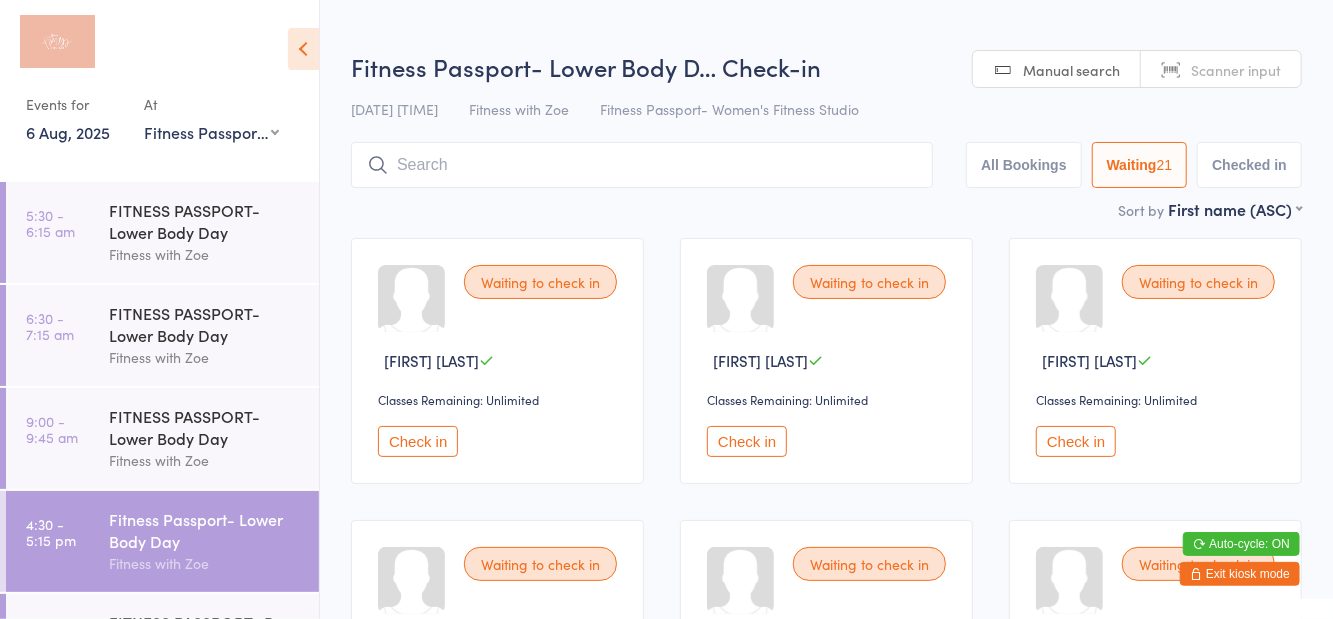 select on "0" 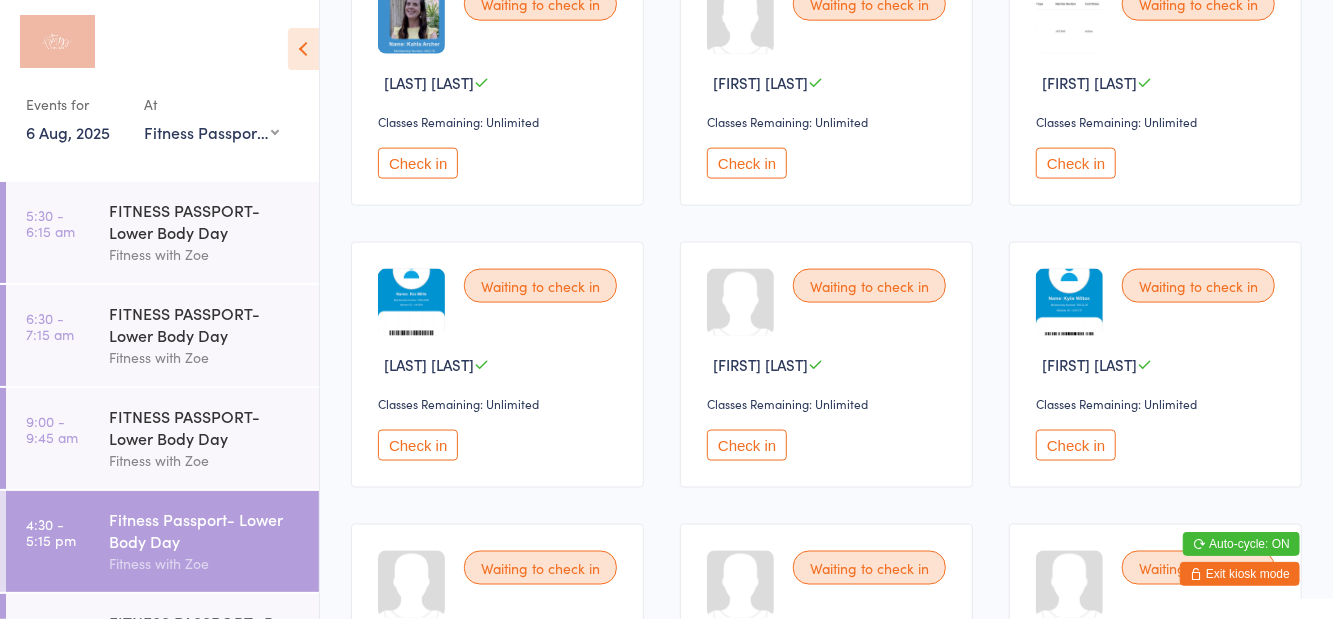 scroll, scrollTop: 1419, scrollLeft: 0, axis: vertical 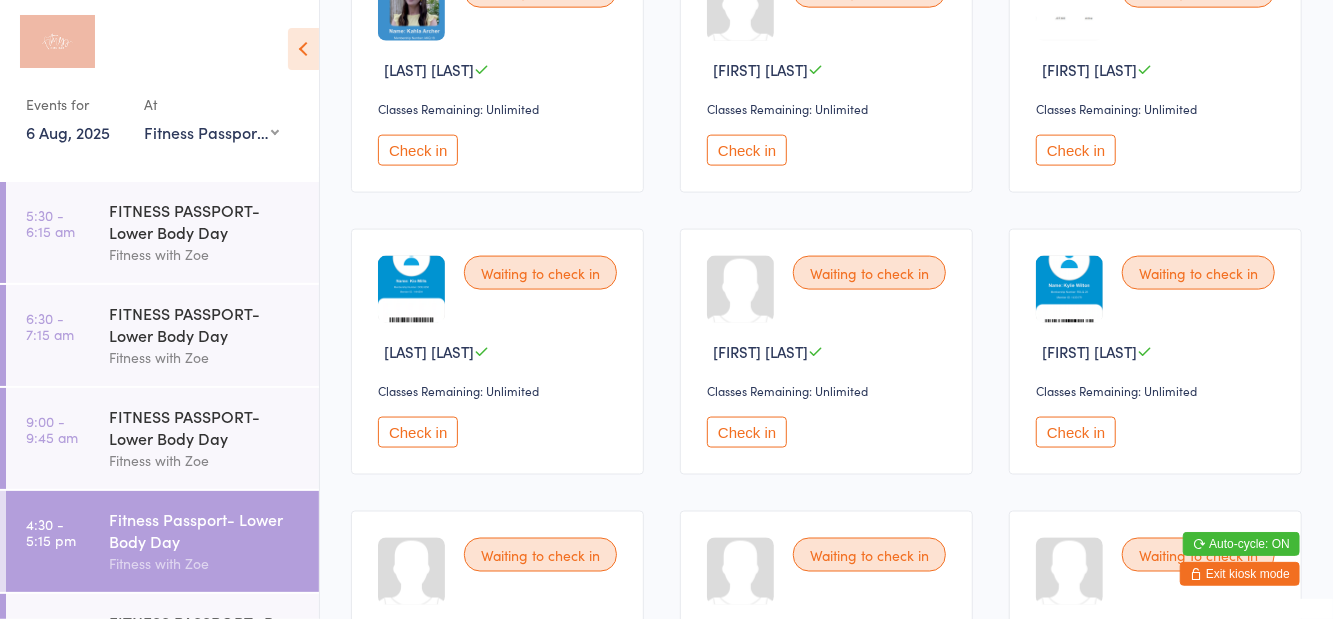 click on "FITNESS PASSPORT- Lower Body Day" at bounding box center (205, 221) 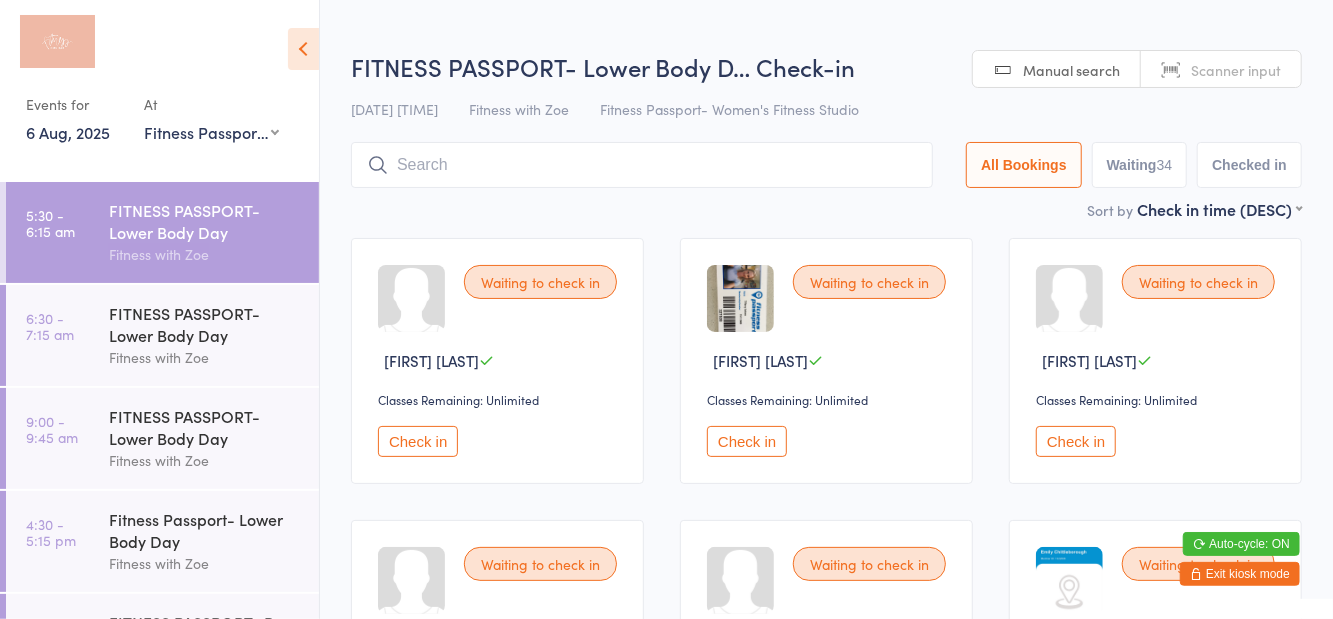 click at bounding box center [303, 49] 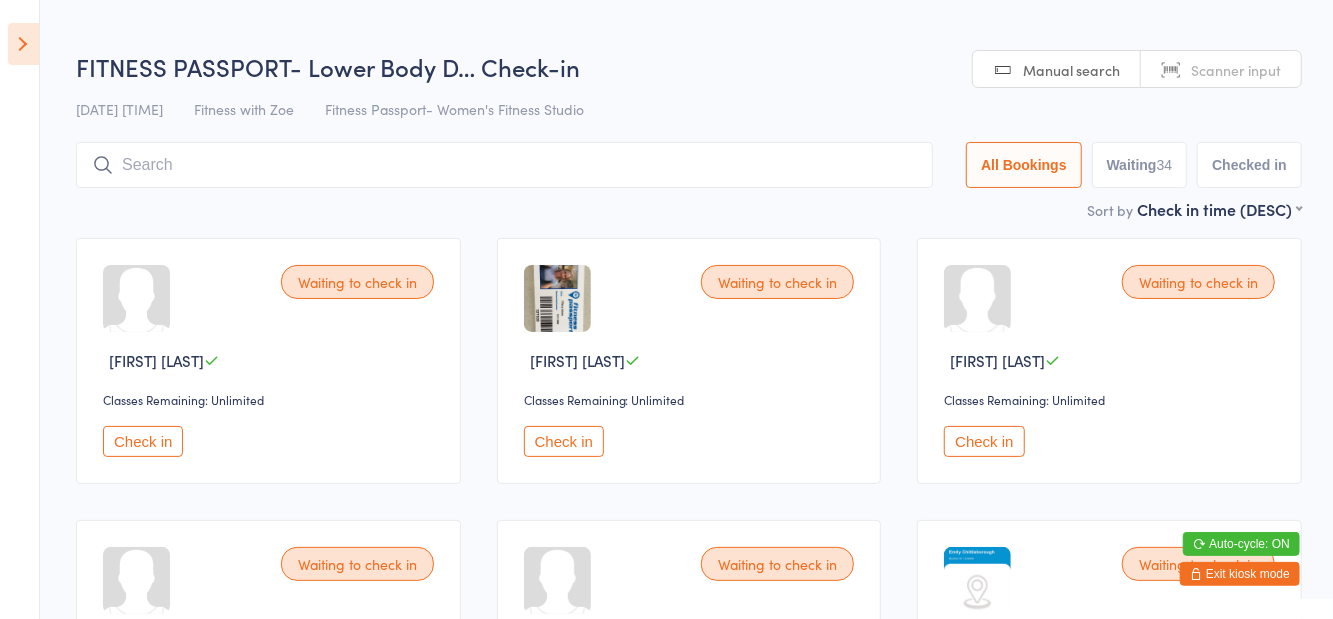 click on "Waiting  [NUMBER]" at bounding box center [1140, 165] 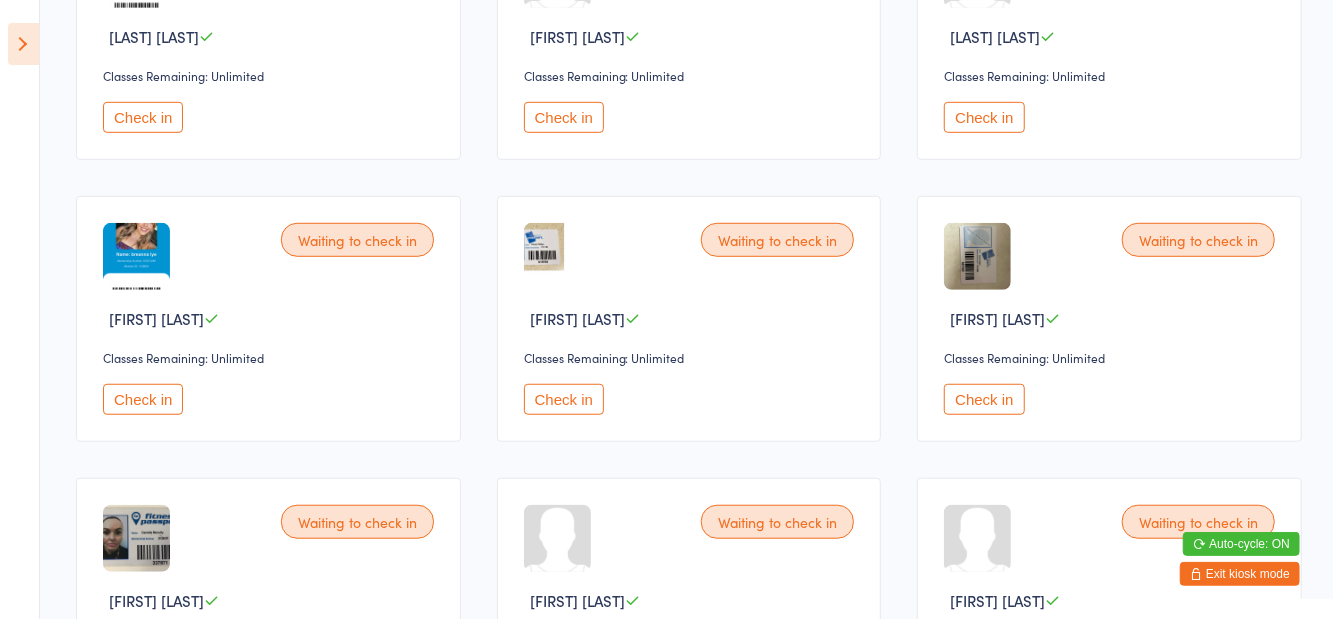 scroll, scrollTop: 621, scrollLeft: 0, axis: vertical 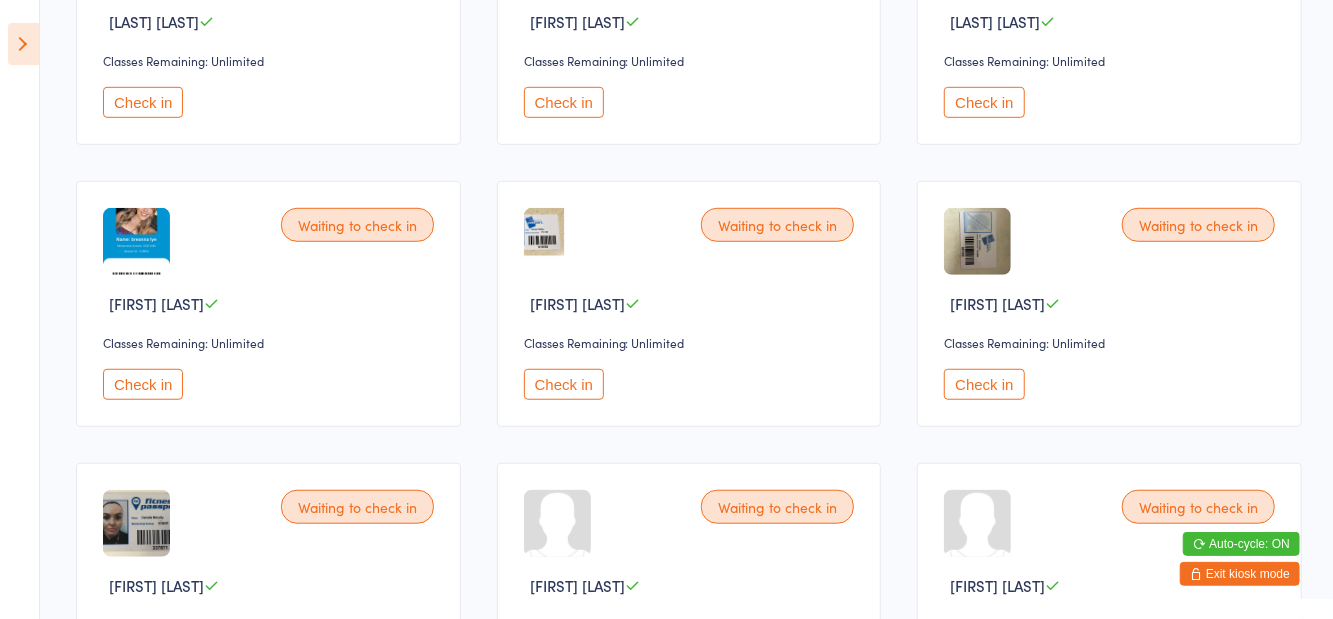 click on "Check in" at bounding box center [143, 666] 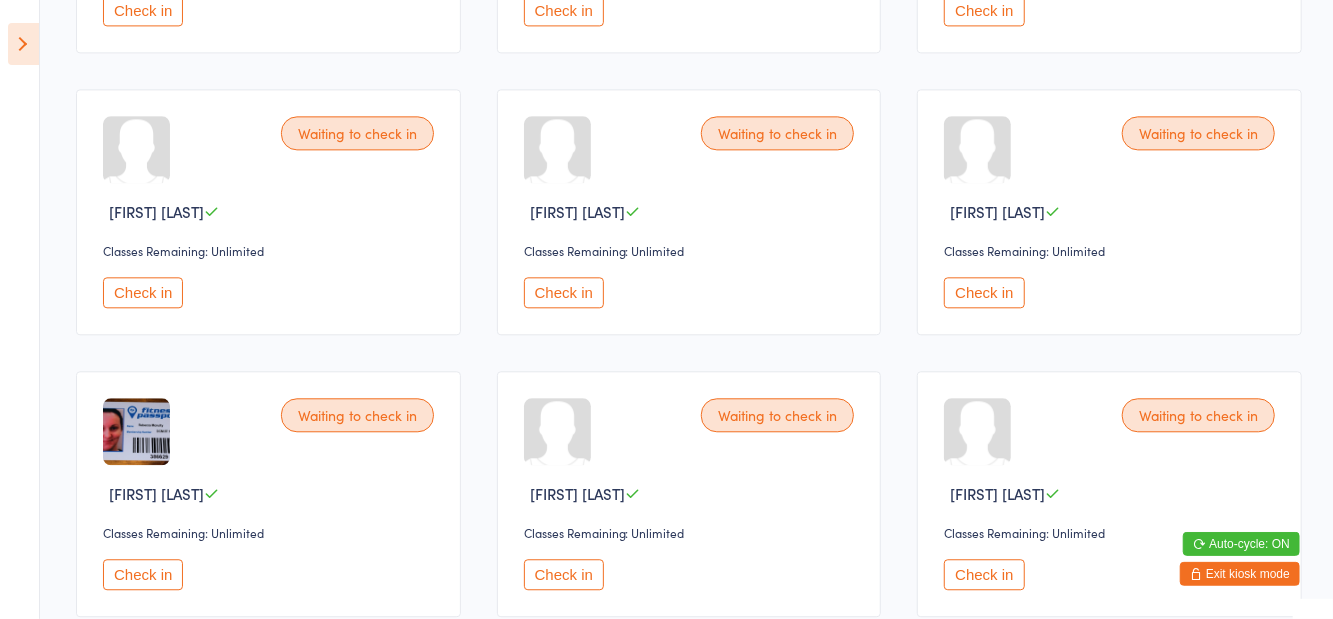 scroll, scrollTop: 2410, scrollLeft: 0, axis: vertical 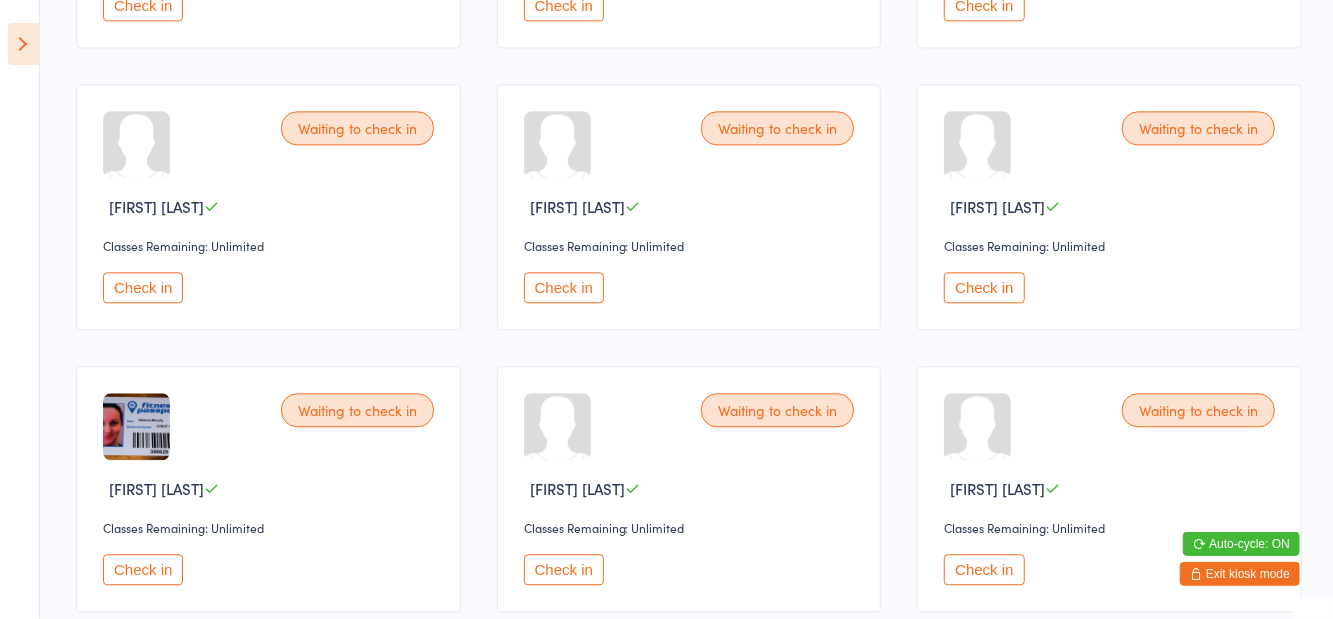 click on "Check in" at bounding box center [143, 569] 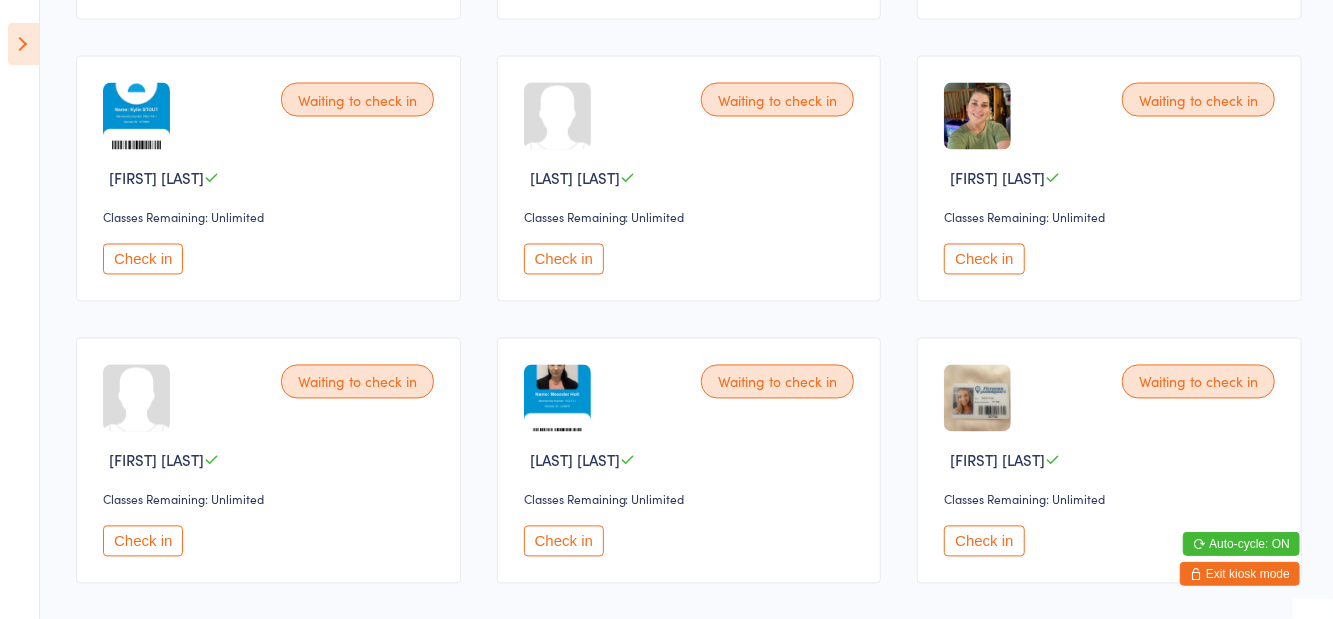 scroll, scrollTop: 1873, scrollLeft: 0, axis: vertical 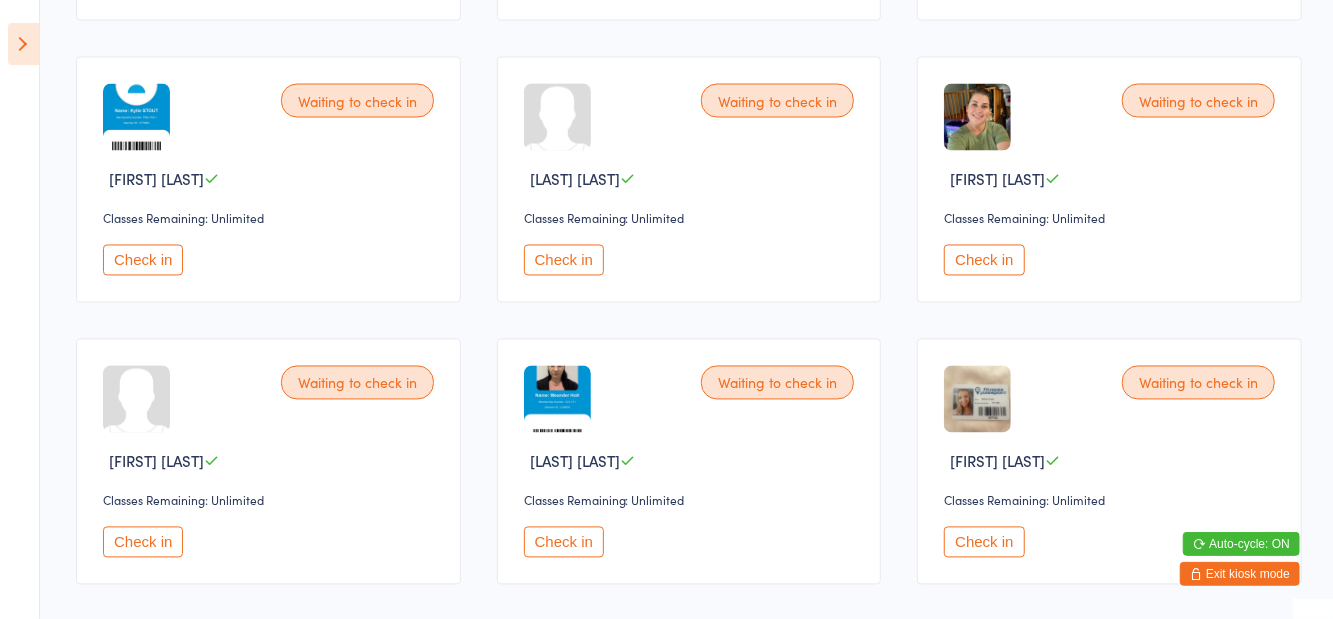 click on "Check in" at bounding box center [564, 260] 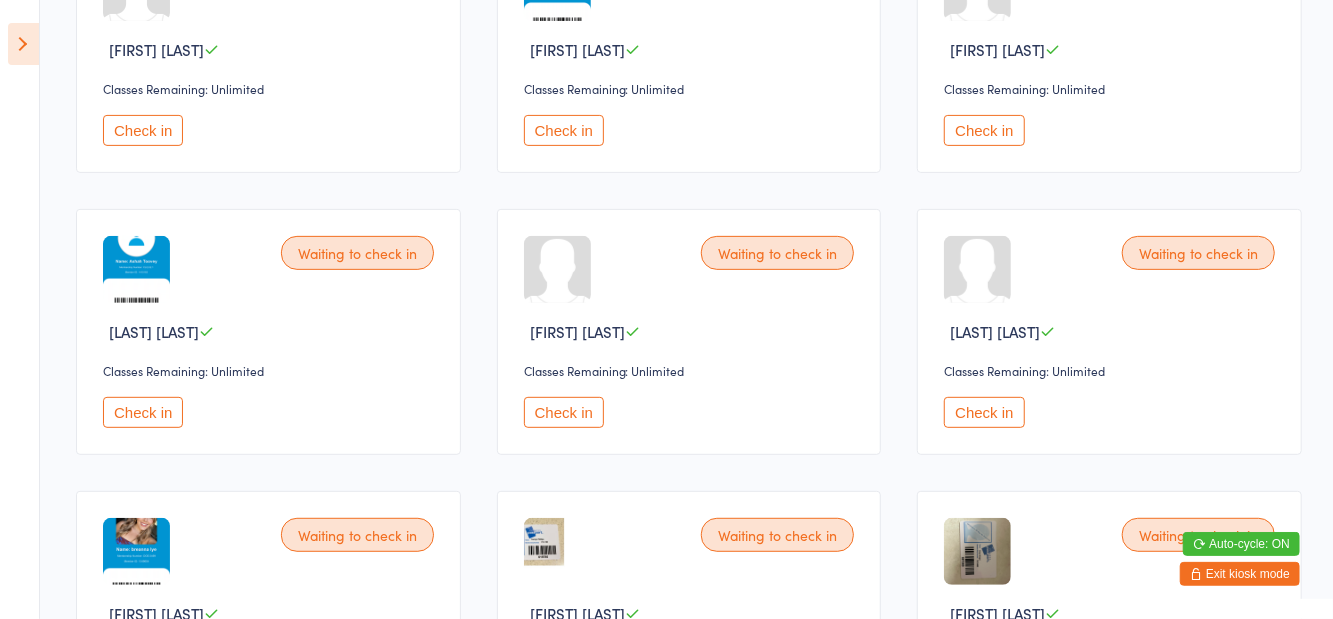 scroll, scrollTop: 285, scrollLeft: 0, axis: vertical 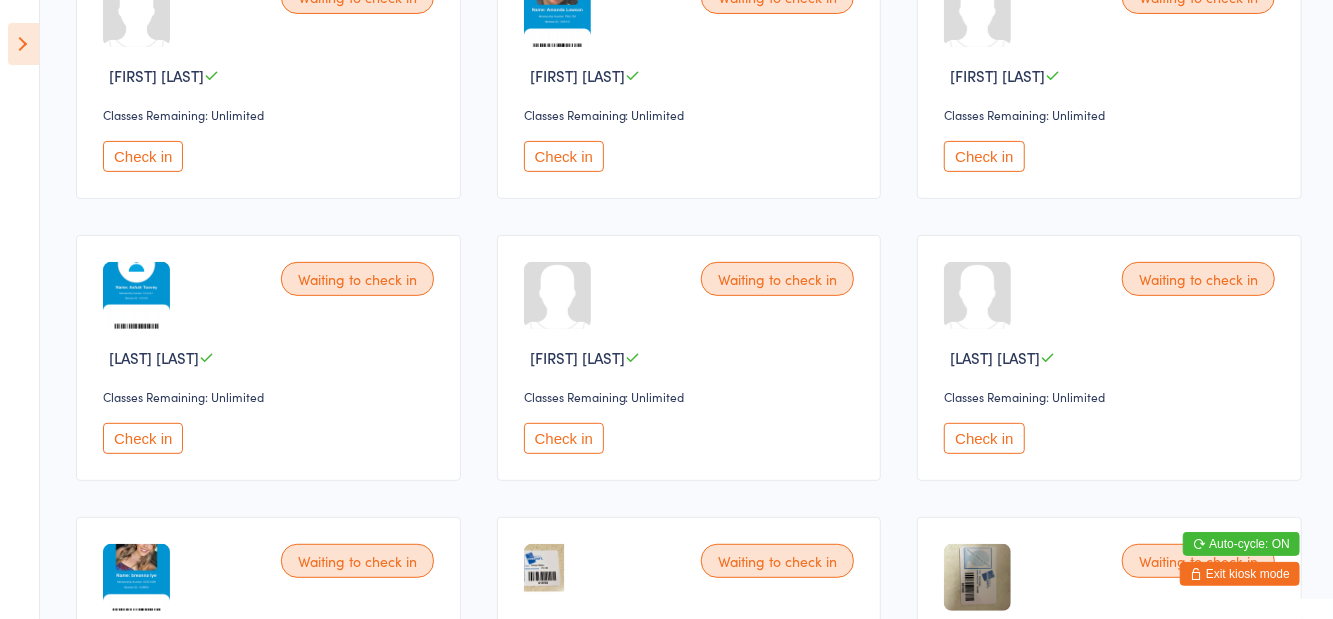 click on "Check in" at bounding box center (564, 438) 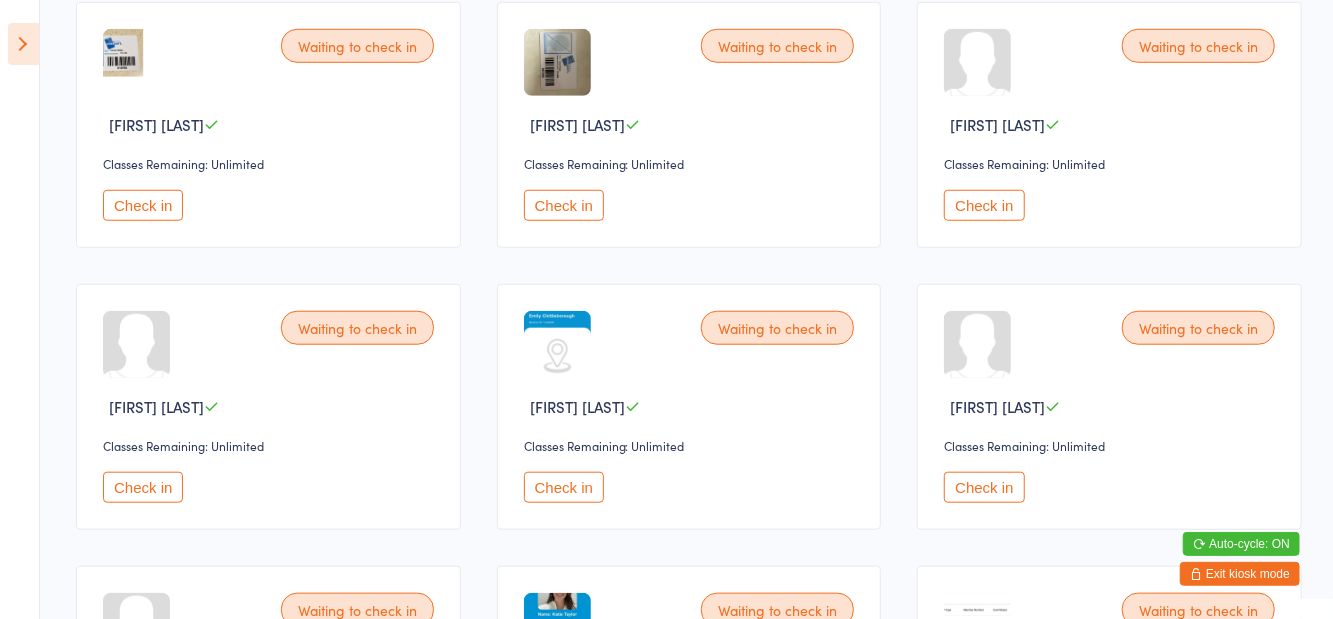 scroll, scrollTop: 800, scrollLeft: 0, axis: vertical 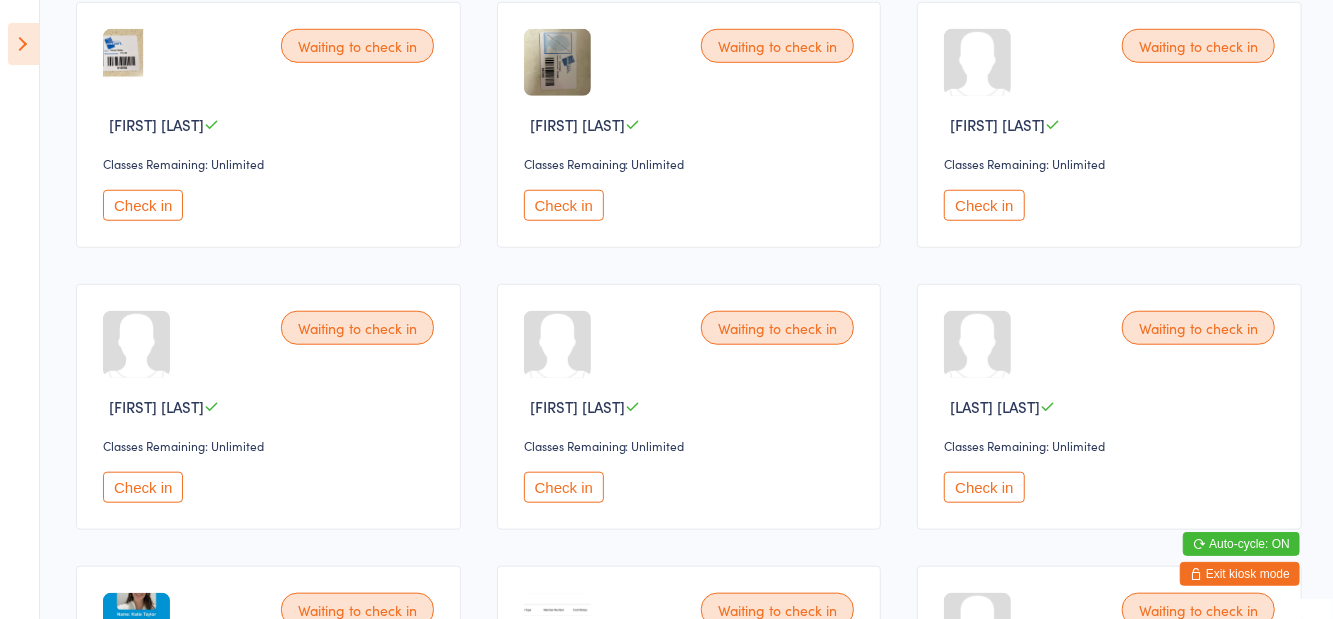 click on "Check in" at bounding box center (143, 205) 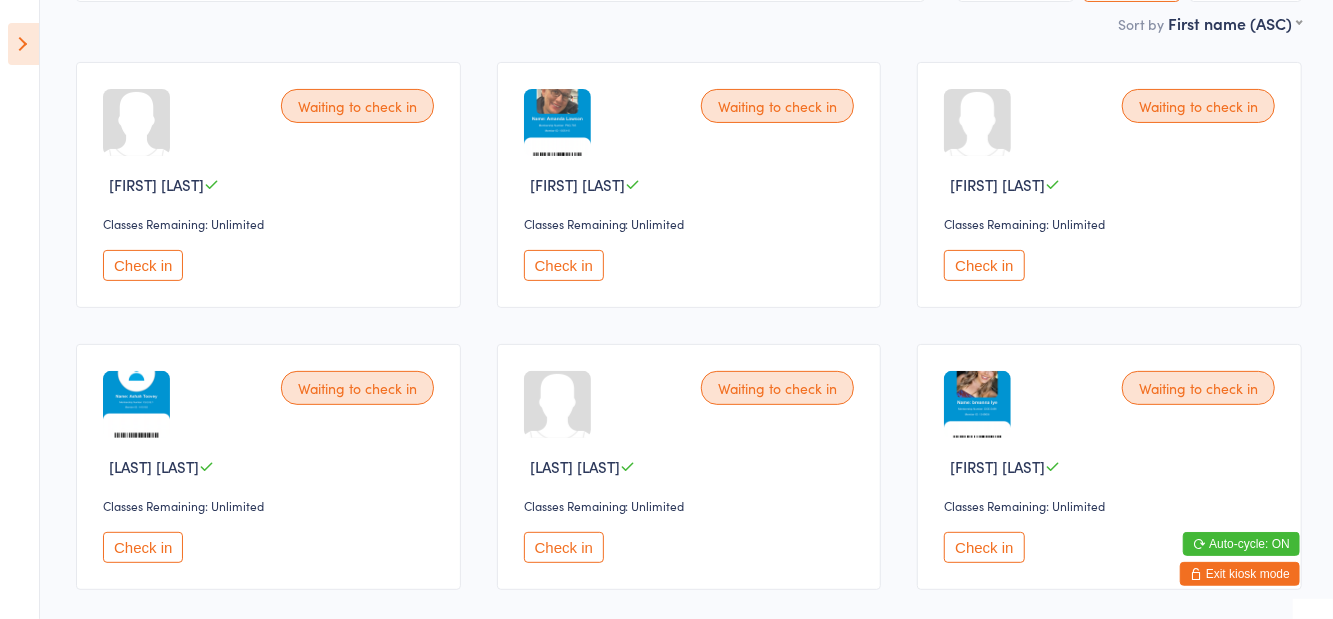 scroll, scrollTop: 0, scrollLeft: 0, axis: both 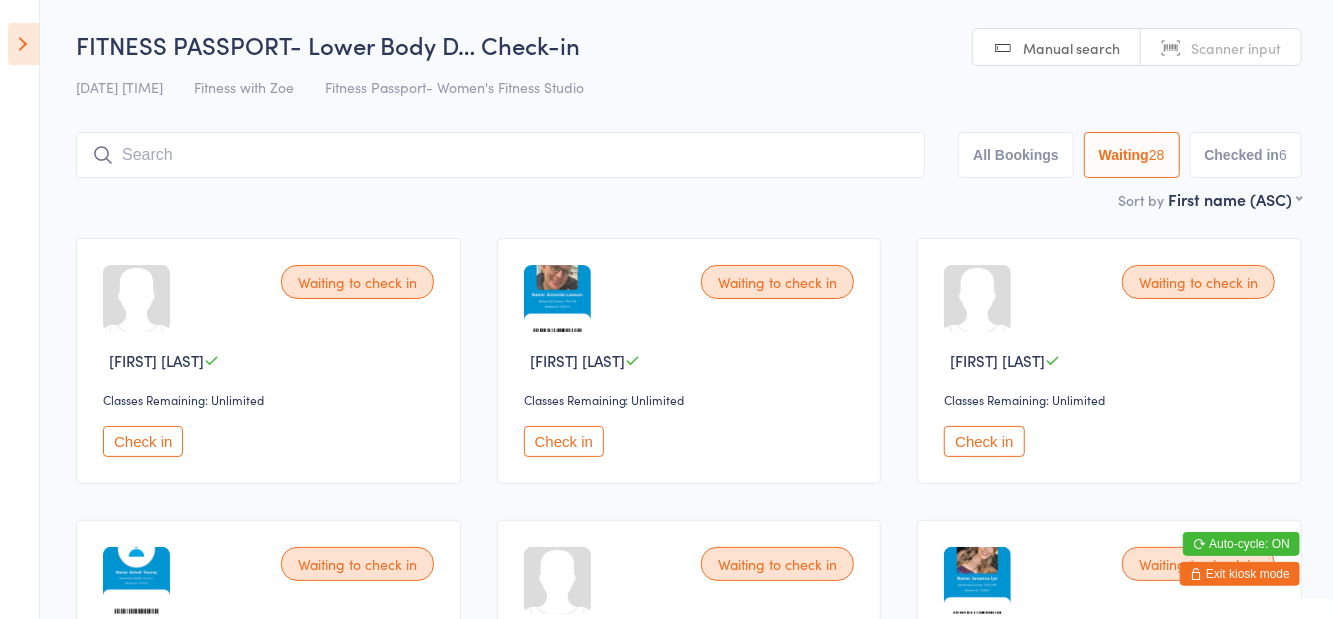 click on "Check in" at bounding box center (564, 441) 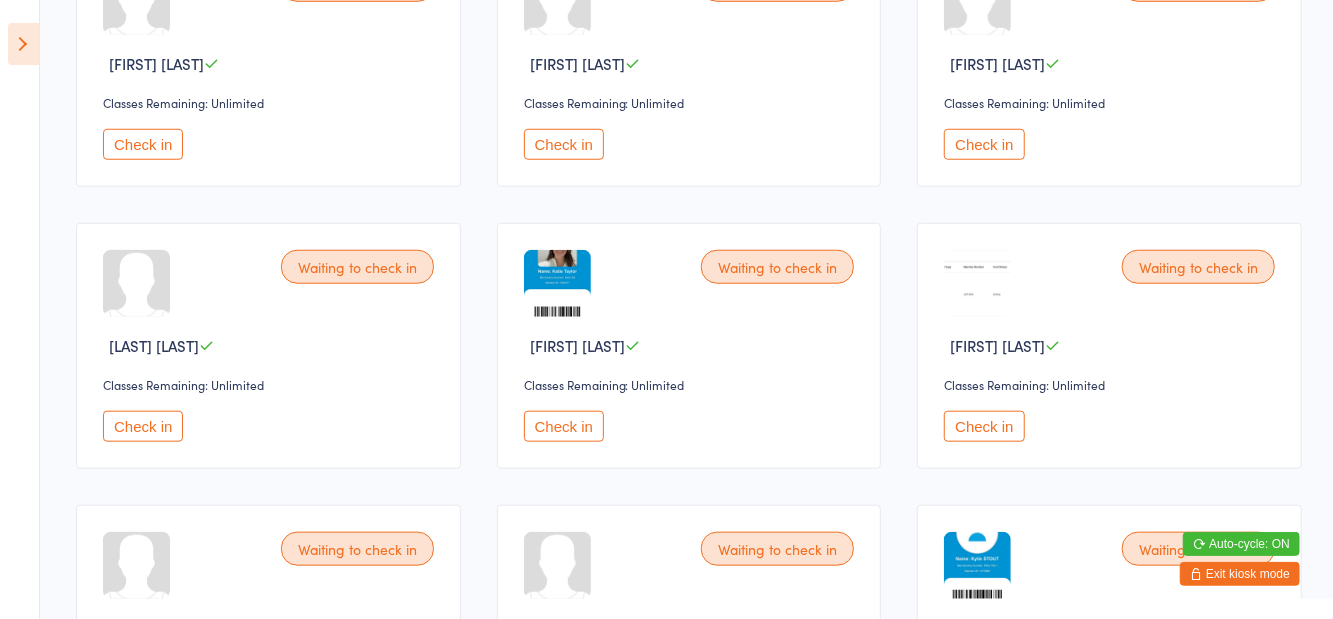scroll, scrollTop: 871, scrollLeft: 0, axis: vertical 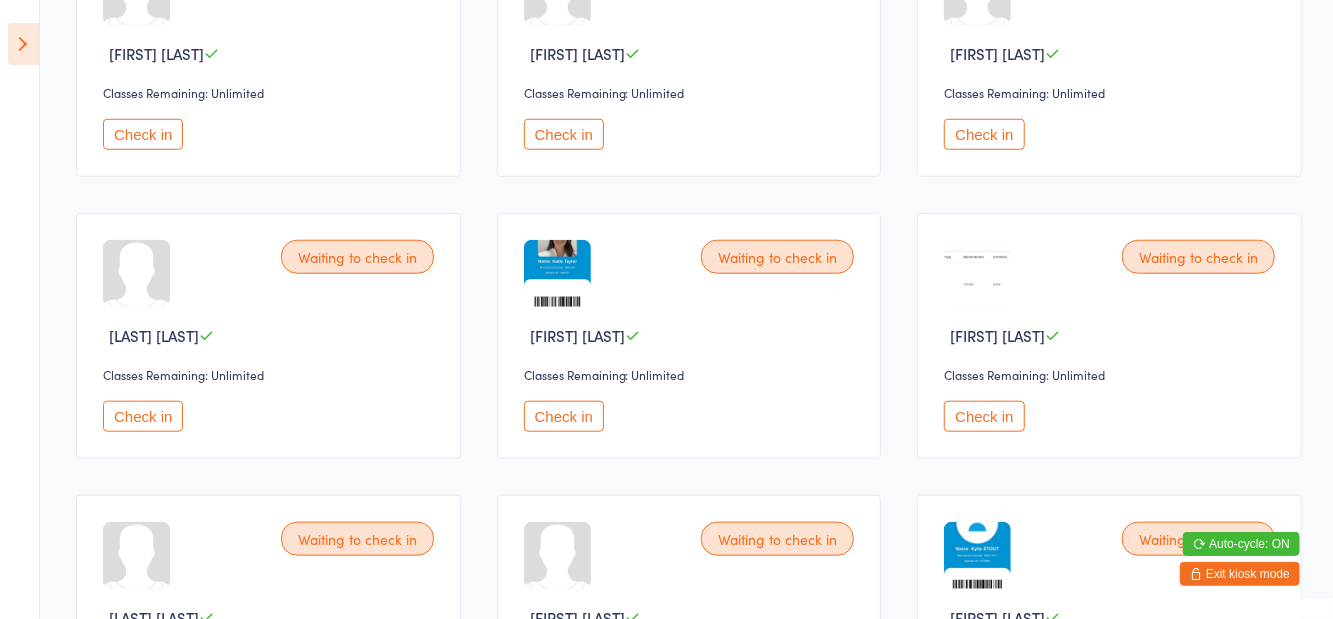 click on "Check in" at bounding box center (984, 416) 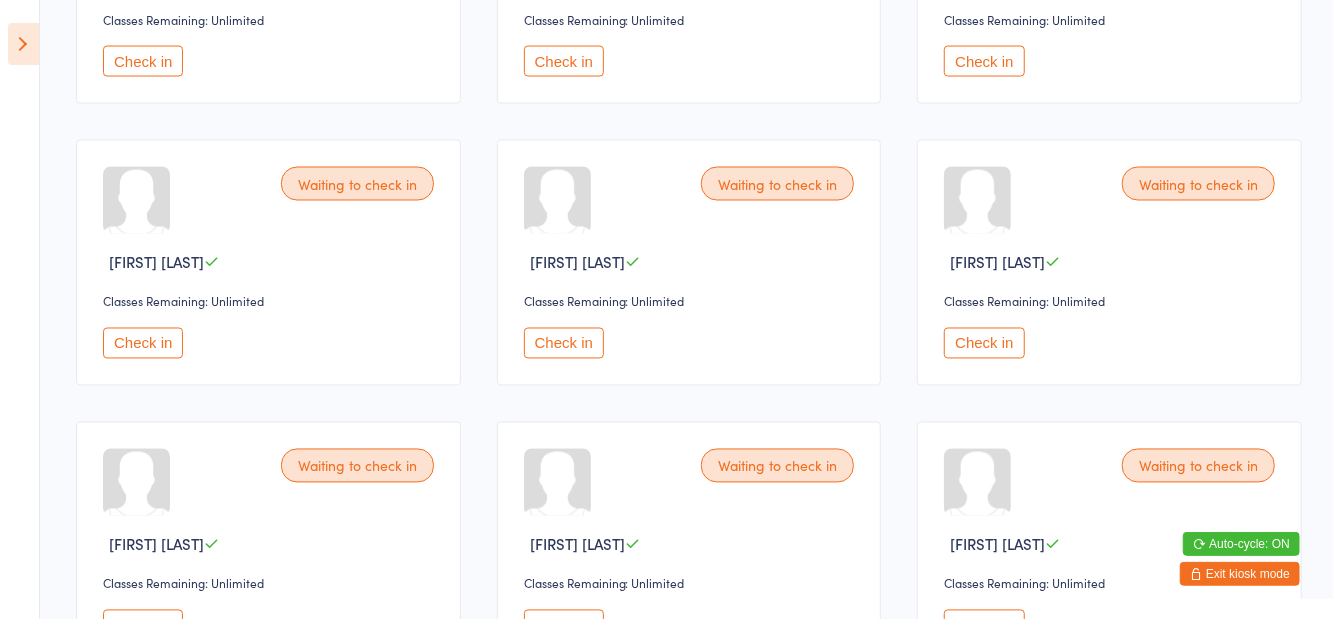 scroll, scrollTop: 2156, scrollLeft: 0, axis: vertical 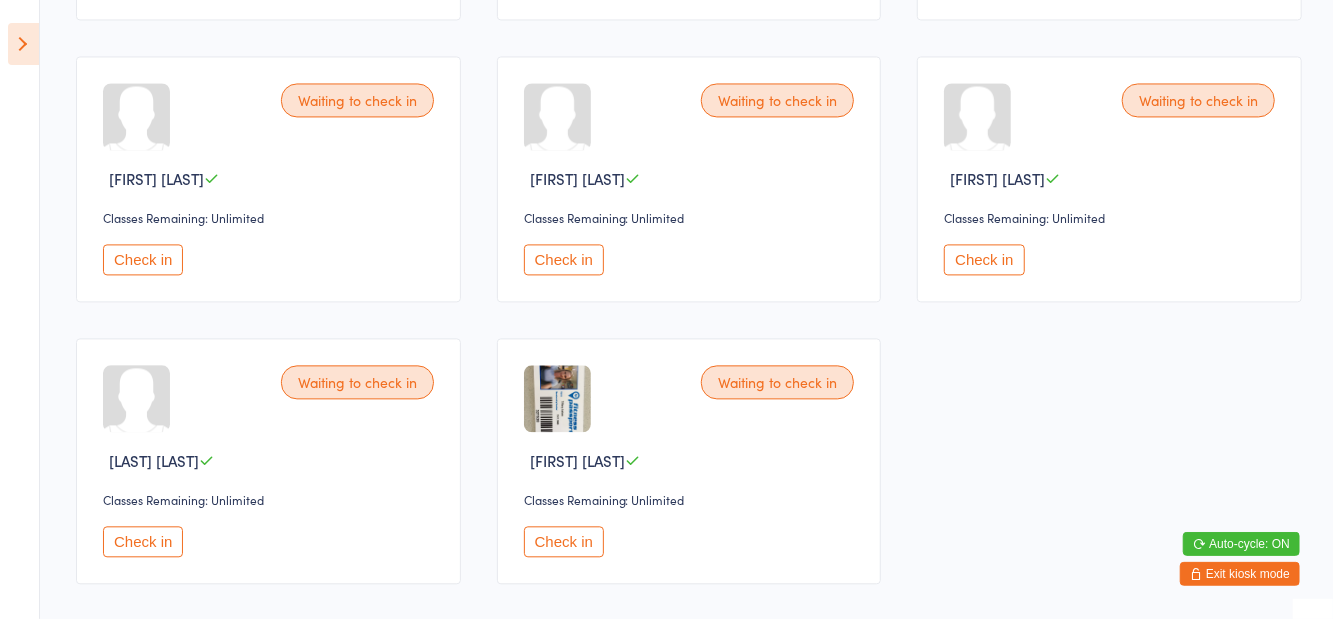 click on "Check in" at bounding box center (143, 259) 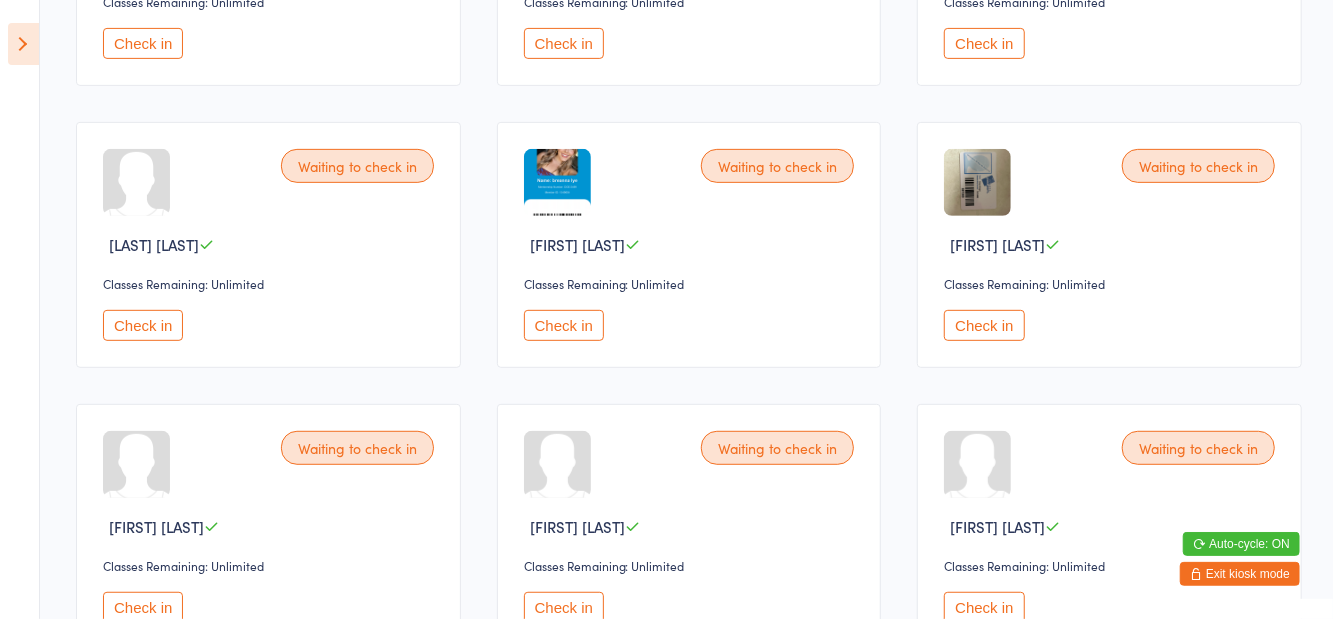 scroll, scrollTop: 401, scrollLeft: 0, axis: vertical 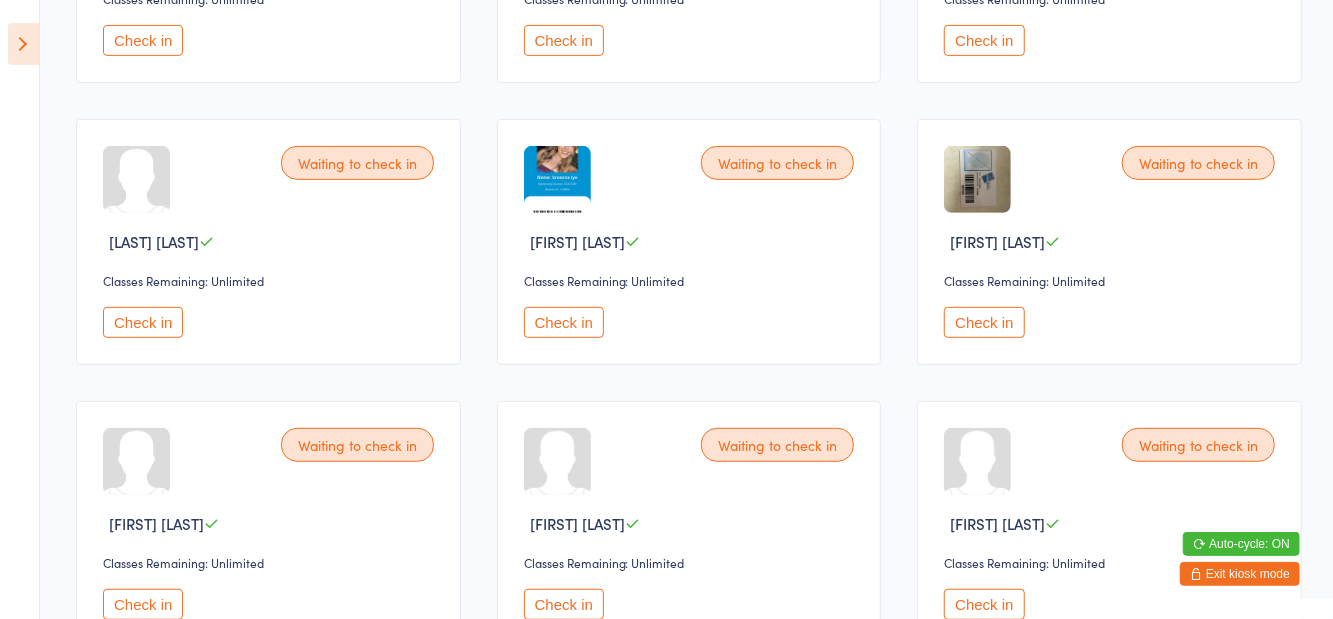 click on "Check in" at bounding box center [984, 322] 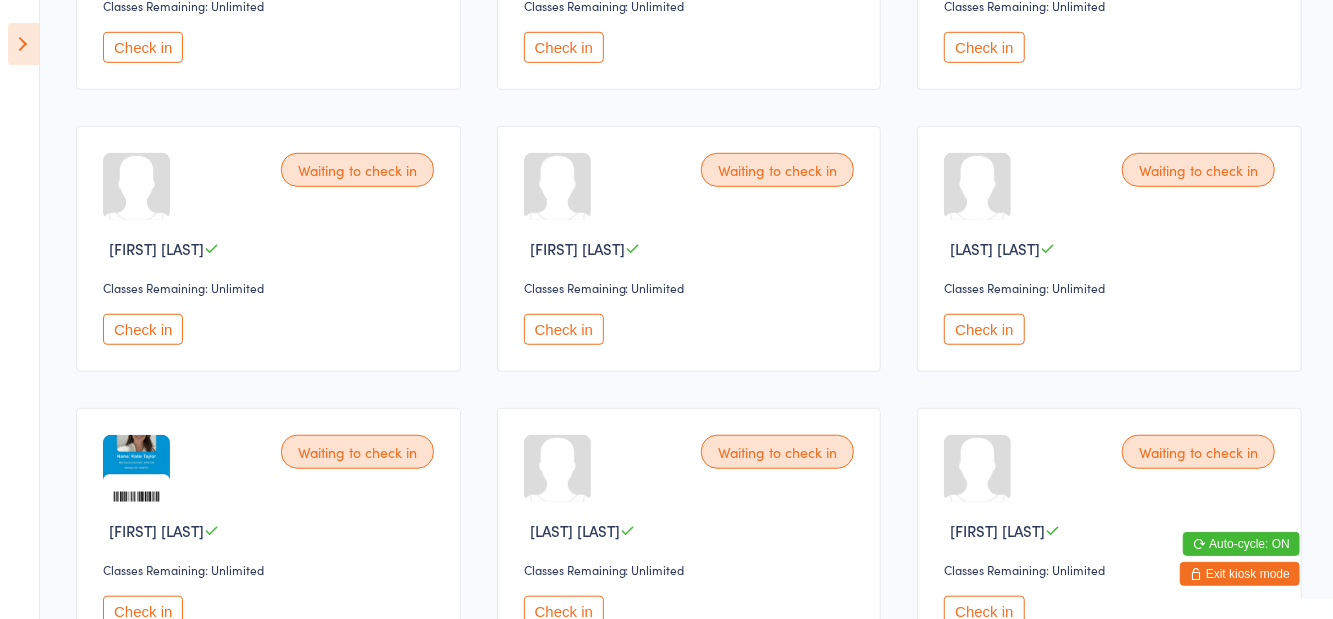 scroll, scrollTop: 703, scrollLeft: 0, axis: vertical 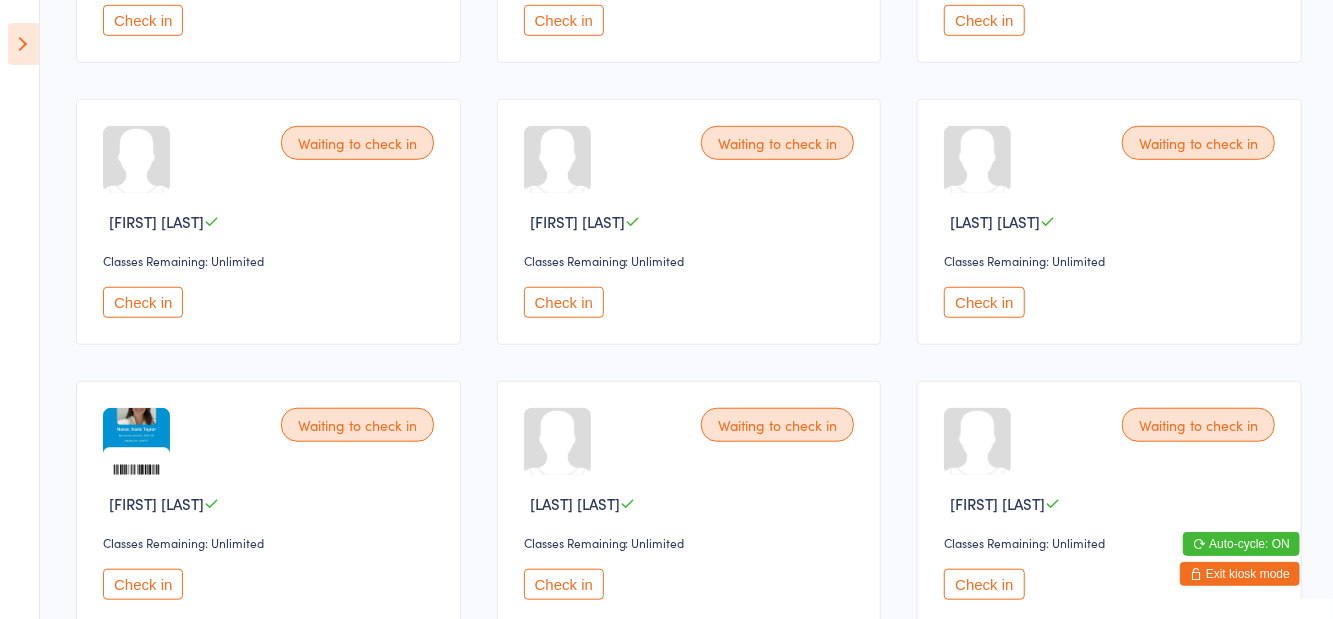 click on "Check in" at bounding box center (984, 302) 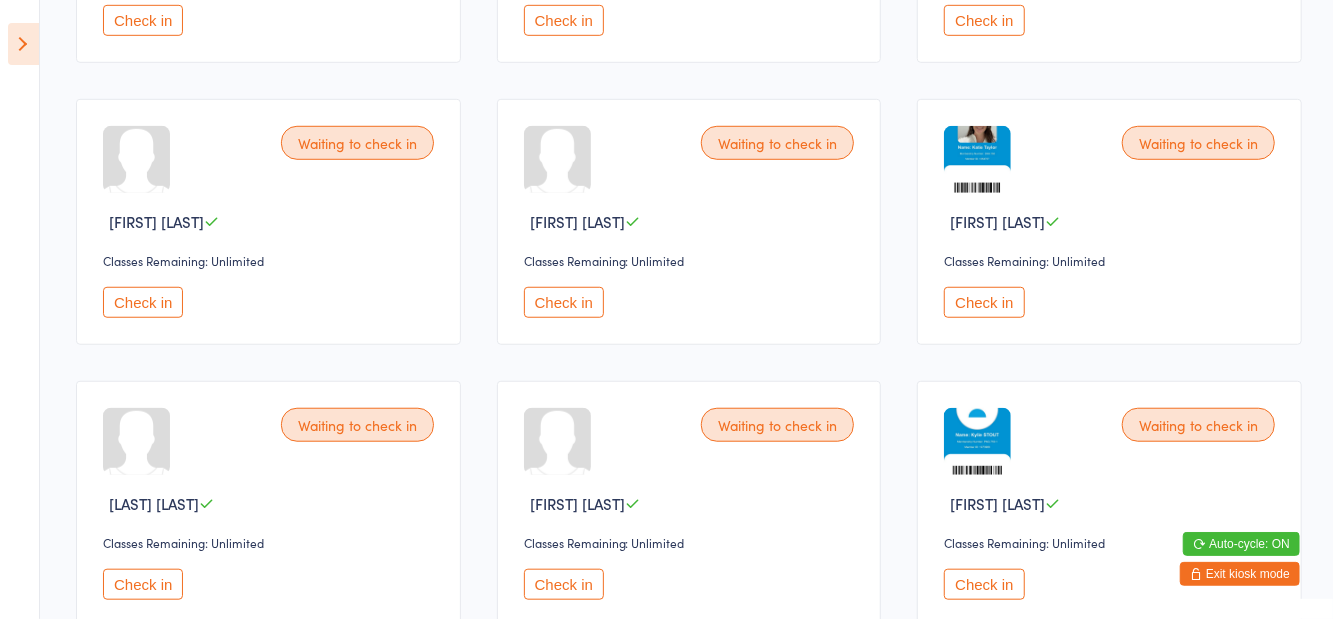 click on "Check in" at bounding box center [143, 584] 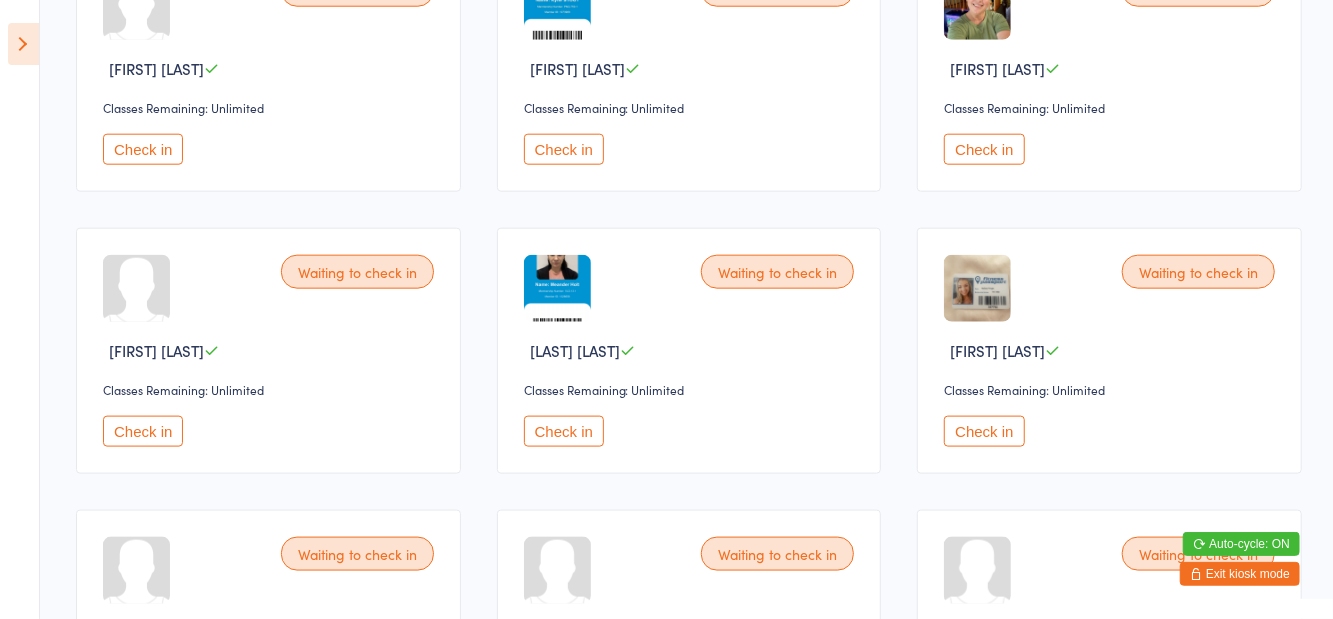 scroll, scrollTop: 1130, scrollLeft: 0, axis: vertical 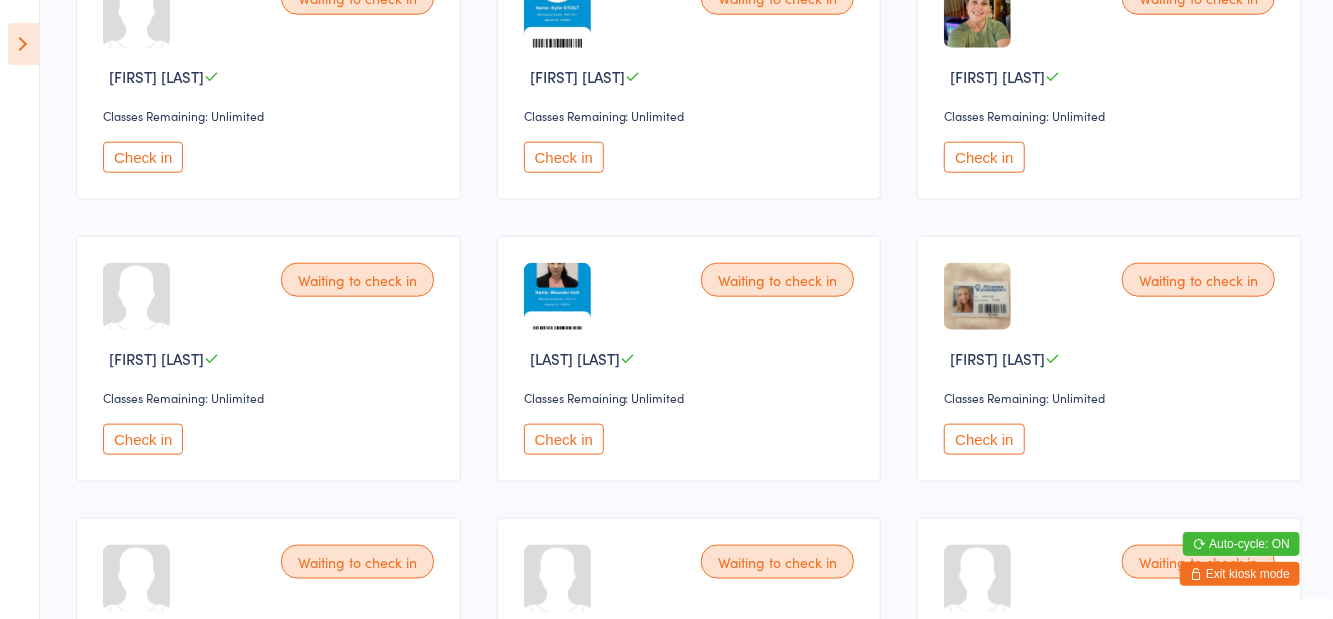 click on "Check in" at bounding box center [564, 439] 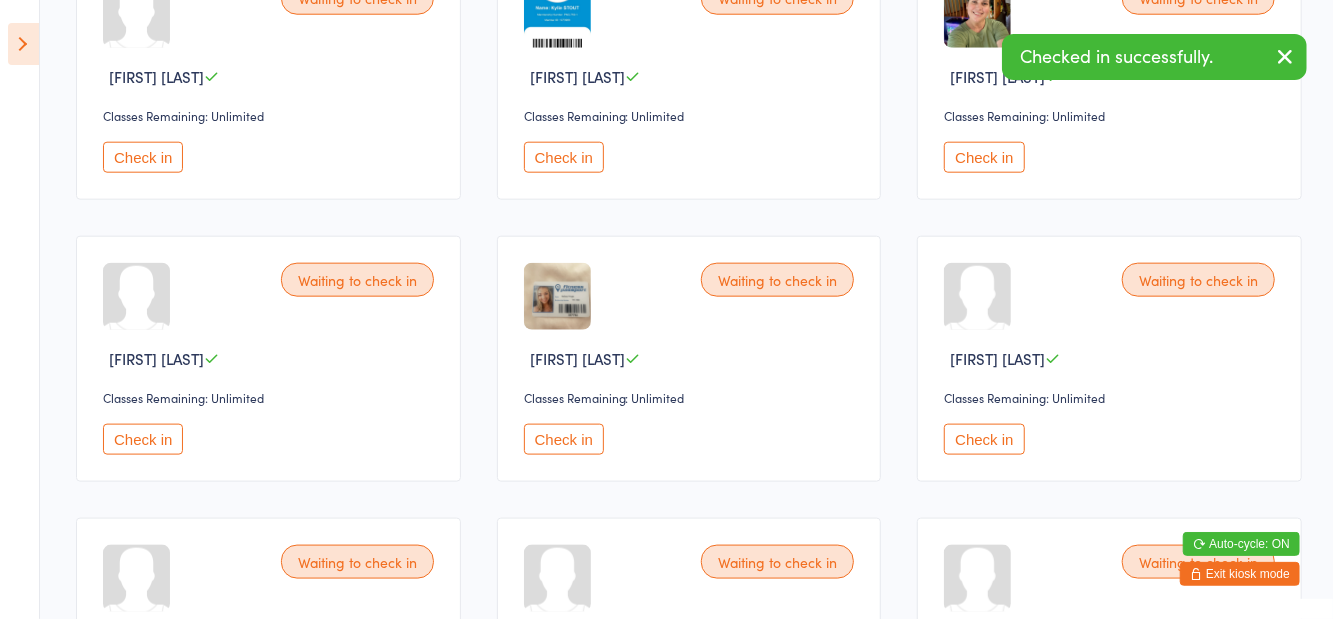 click on "Check in" at bounding box center [143, 439] 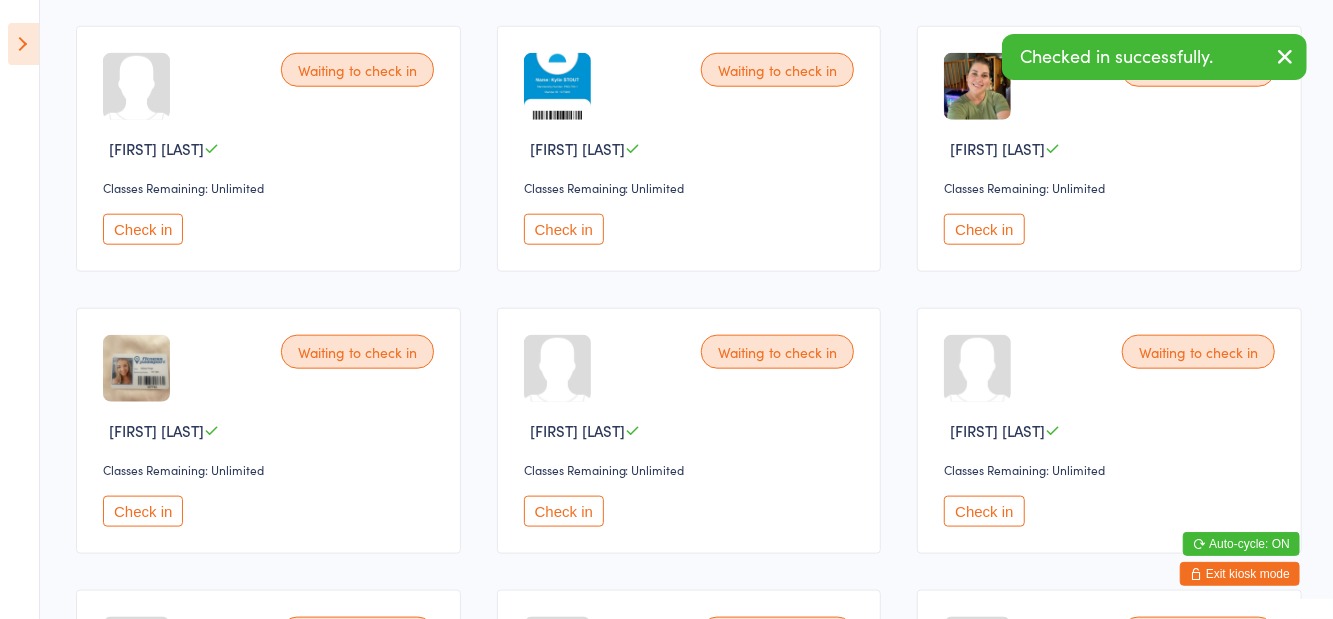 scroll, scrollTop: 0, scrollLeft: 0, axis: both 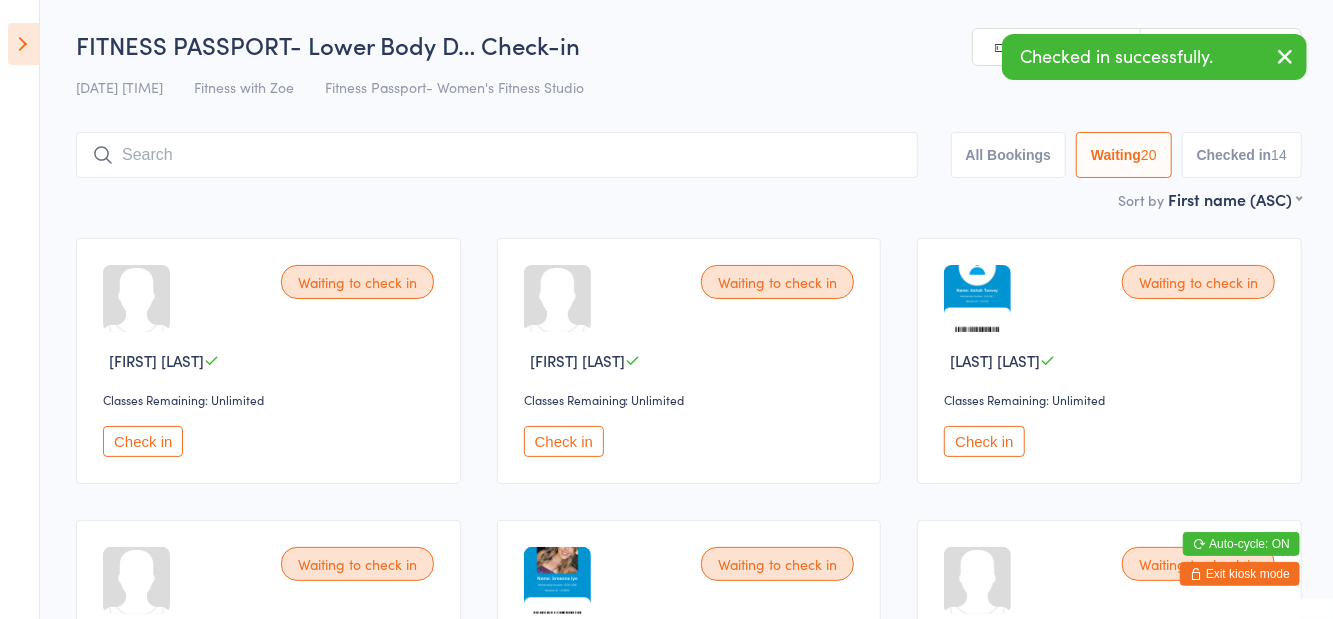 click on "Checked in  14" at bounding box center [1242, 155] 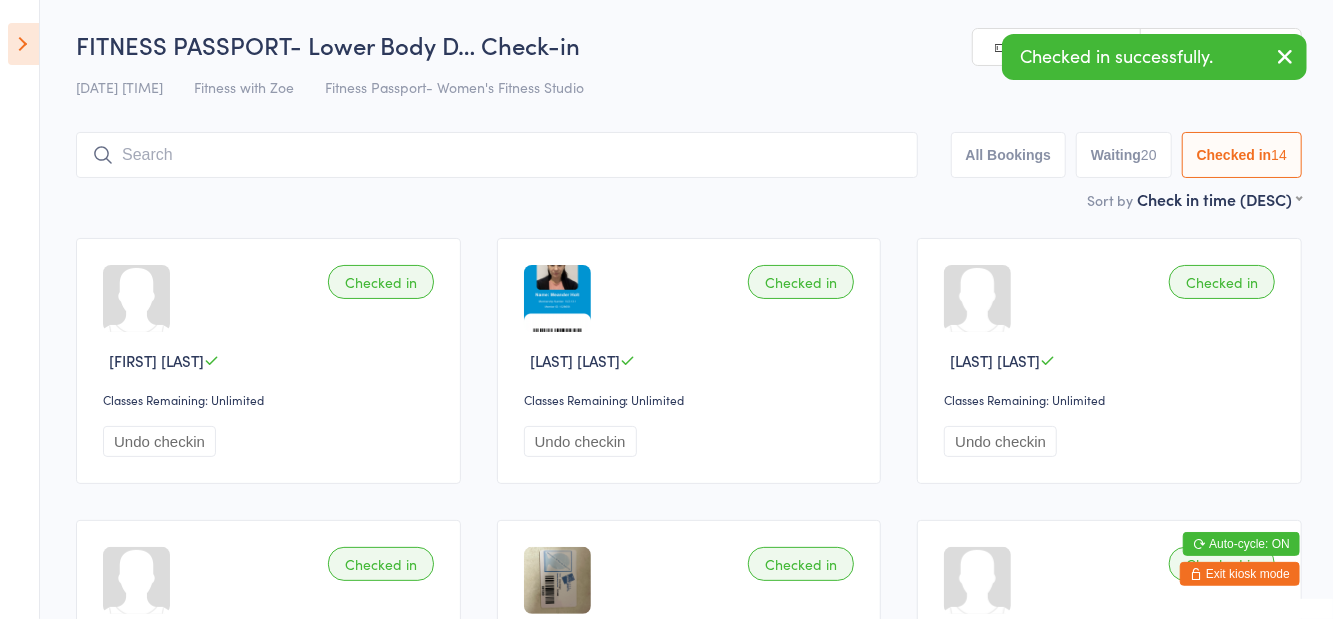 scroll, scrollTop: 90, scrollLeft: 0, axis: vertical 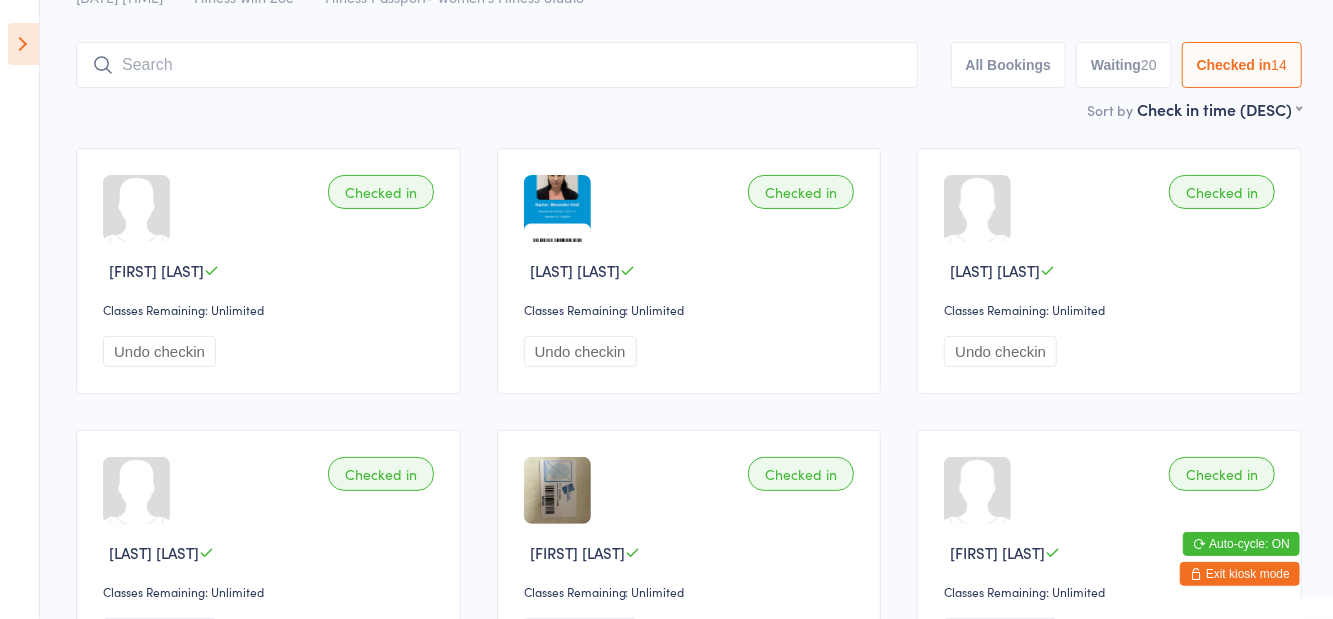 click on "Waiting  20" at bounding box center (1124, 65) 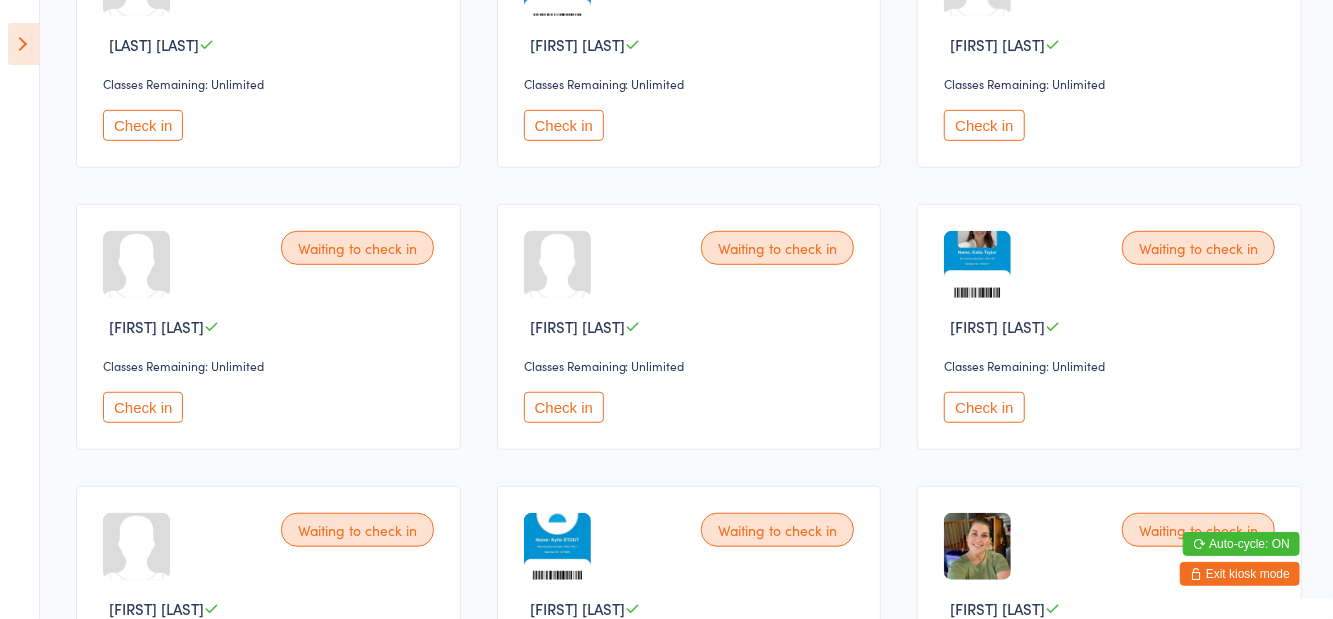scroll, scrollTop: 604, scrollLeft: 0, axis: vertical 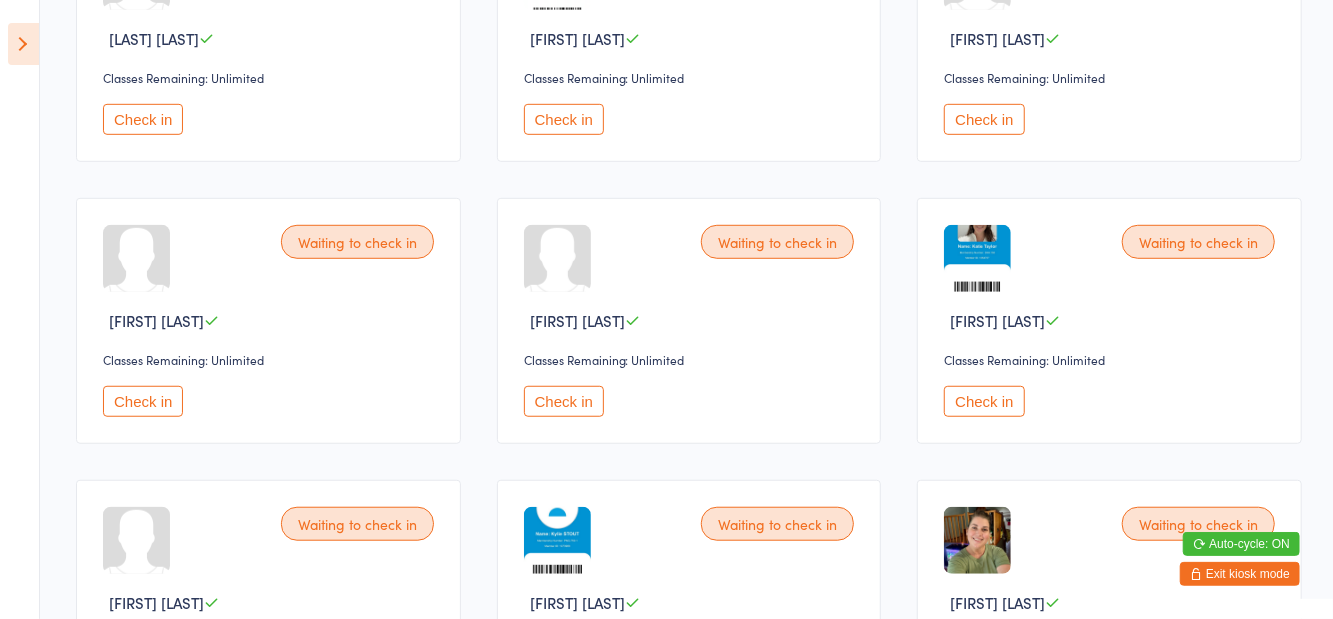 click on "Check in" at bounding box center (984, 401) 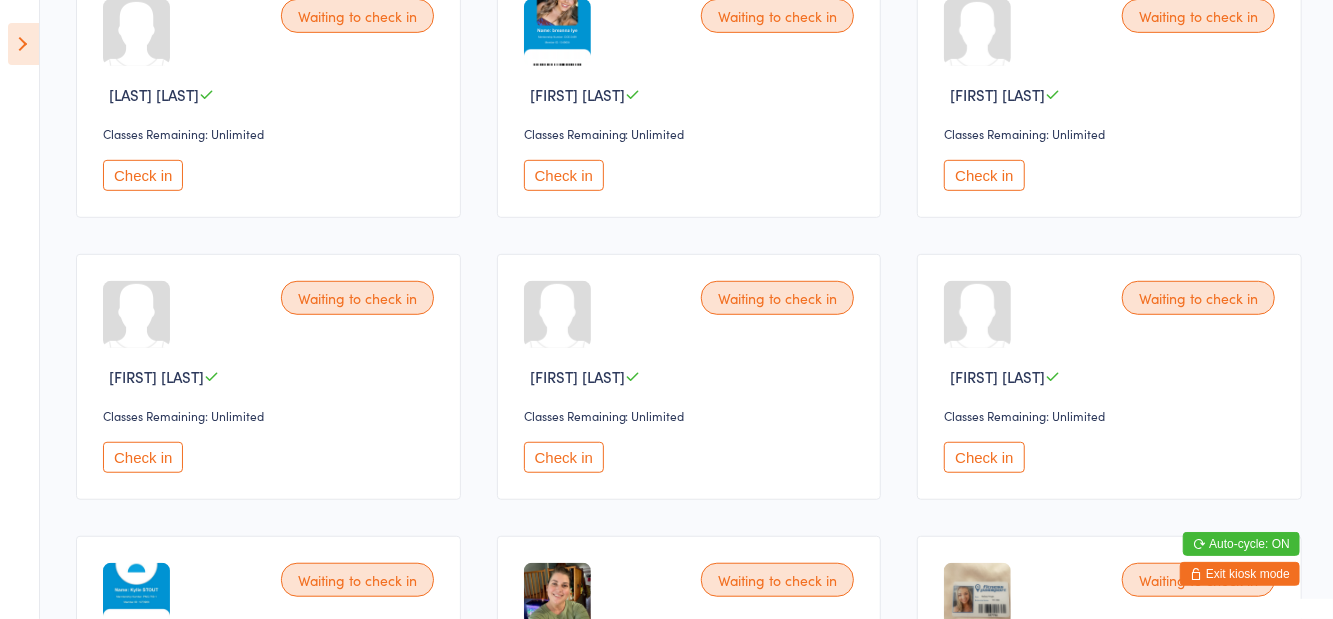 scroll, scrollTop: 0, scrollLeft: 0, axis: both 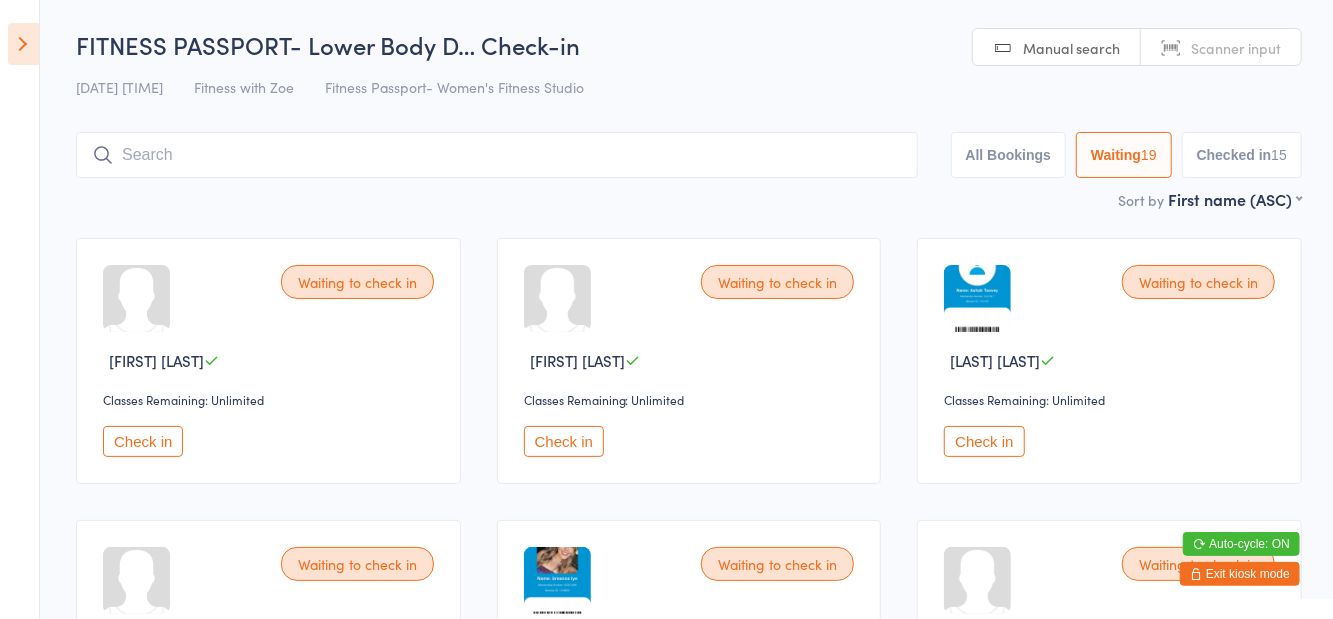 click at bounding box center [497, 155] 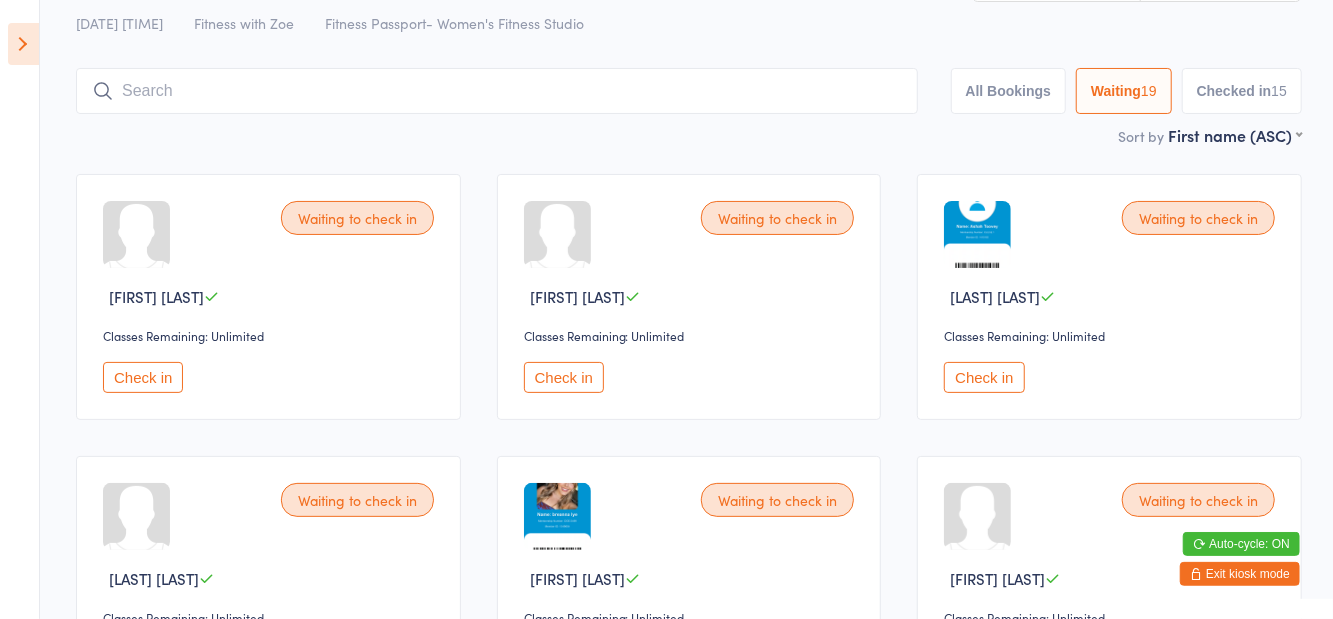 scroll, scrollTop: 22, scrollLeft: 0, axis: vertical 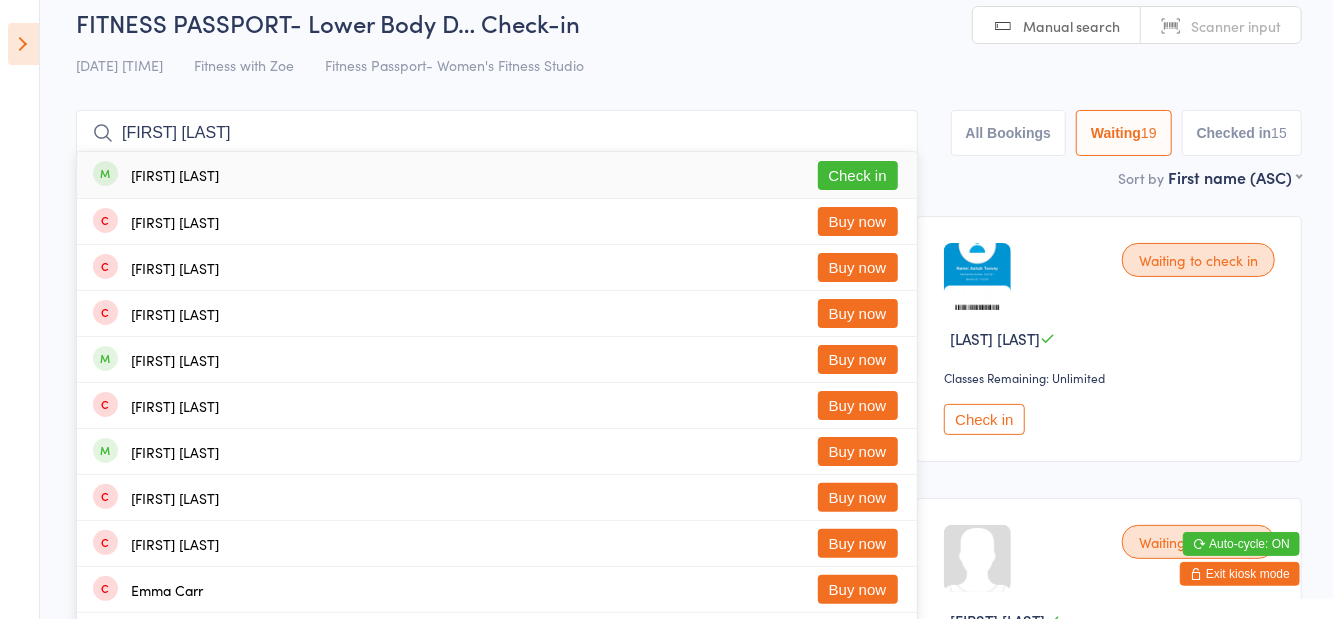 type on "[FIRST] [LAST]" 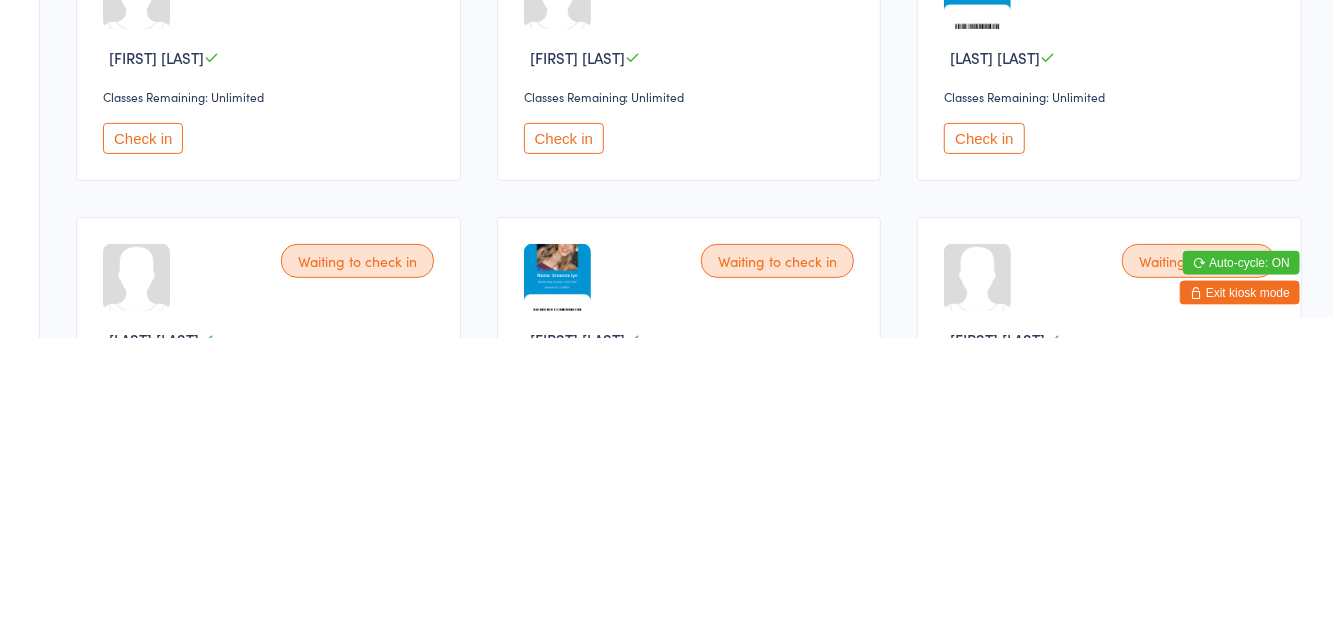 click on "Check in" at bounding box center [143, 419] 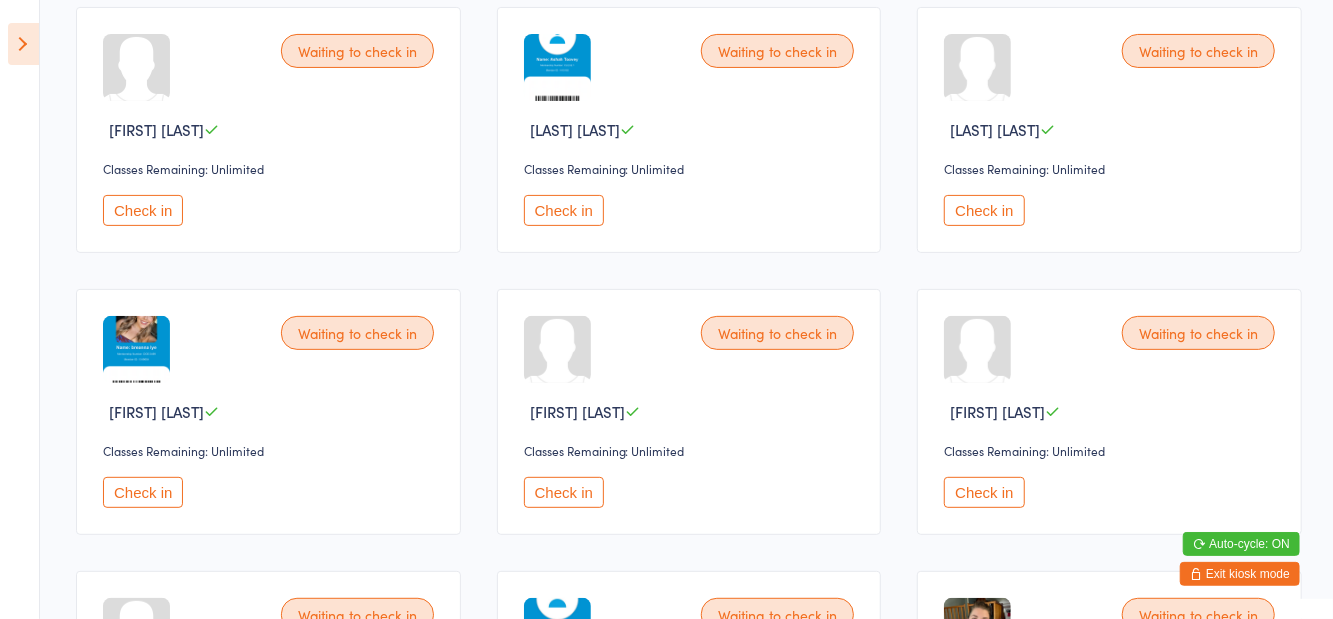 scroll, scrollTop: 236, scrollLeft: 0, axis: vertical 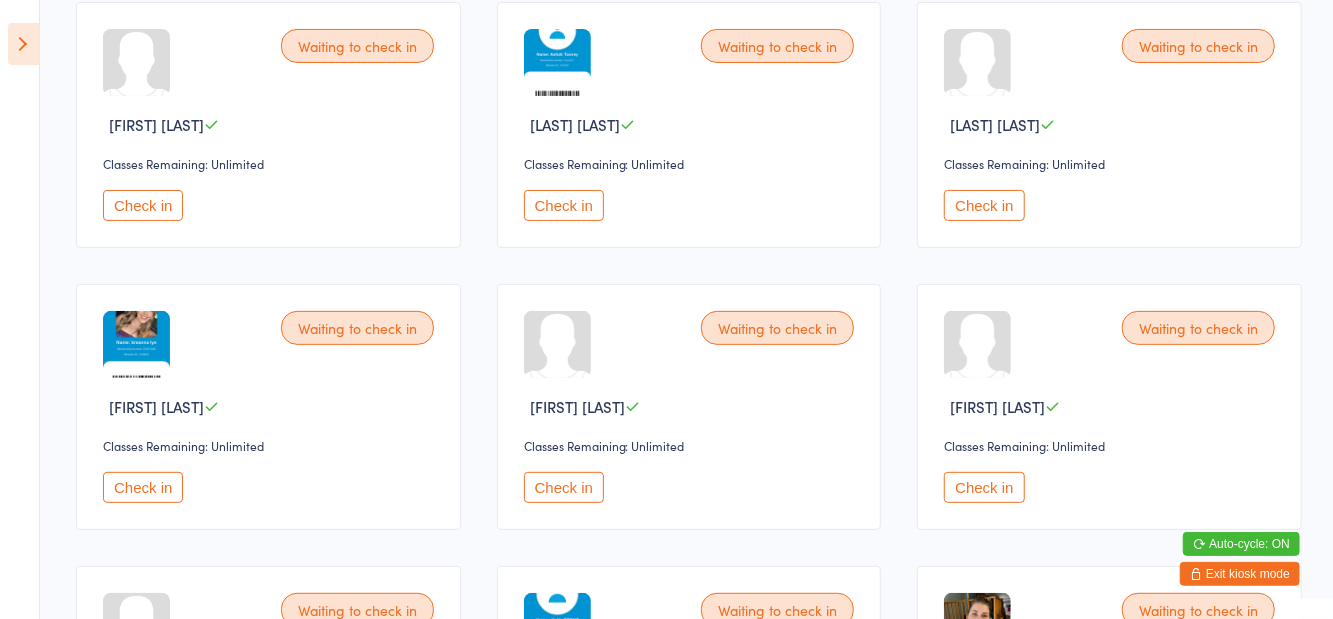 click on "Check in" at bounding box center [143, 487] 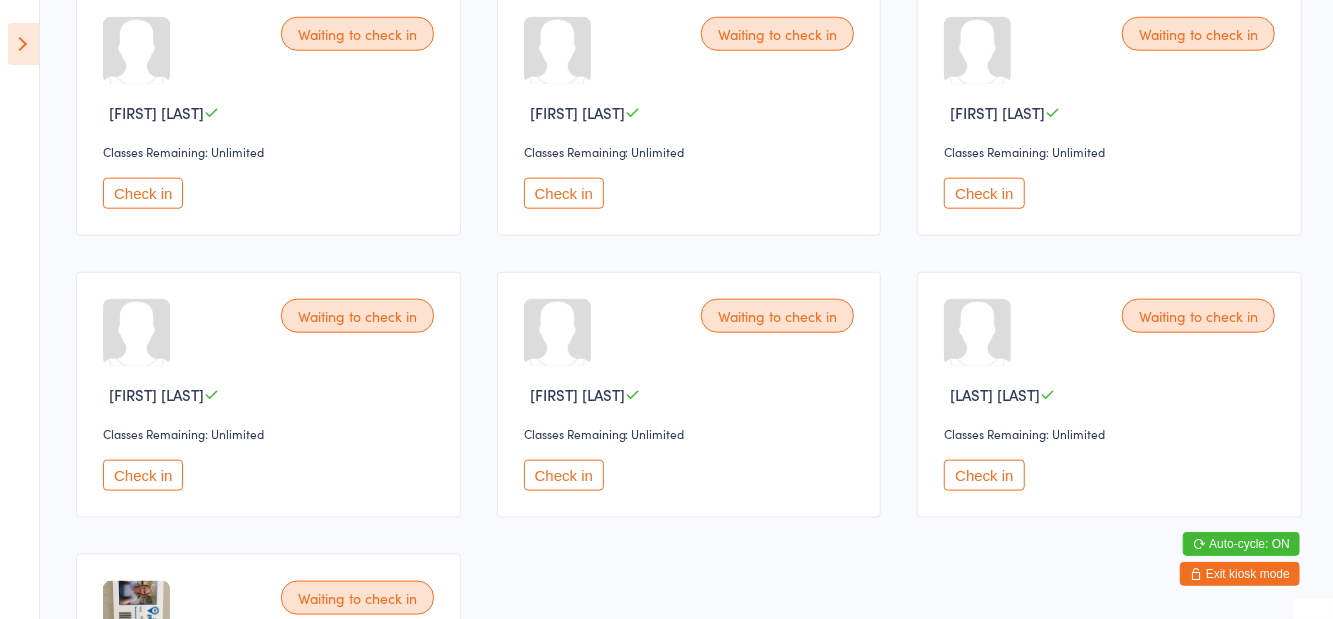 scroll, scrollTop: 1100, scrollLeft: 0, axis: vertical 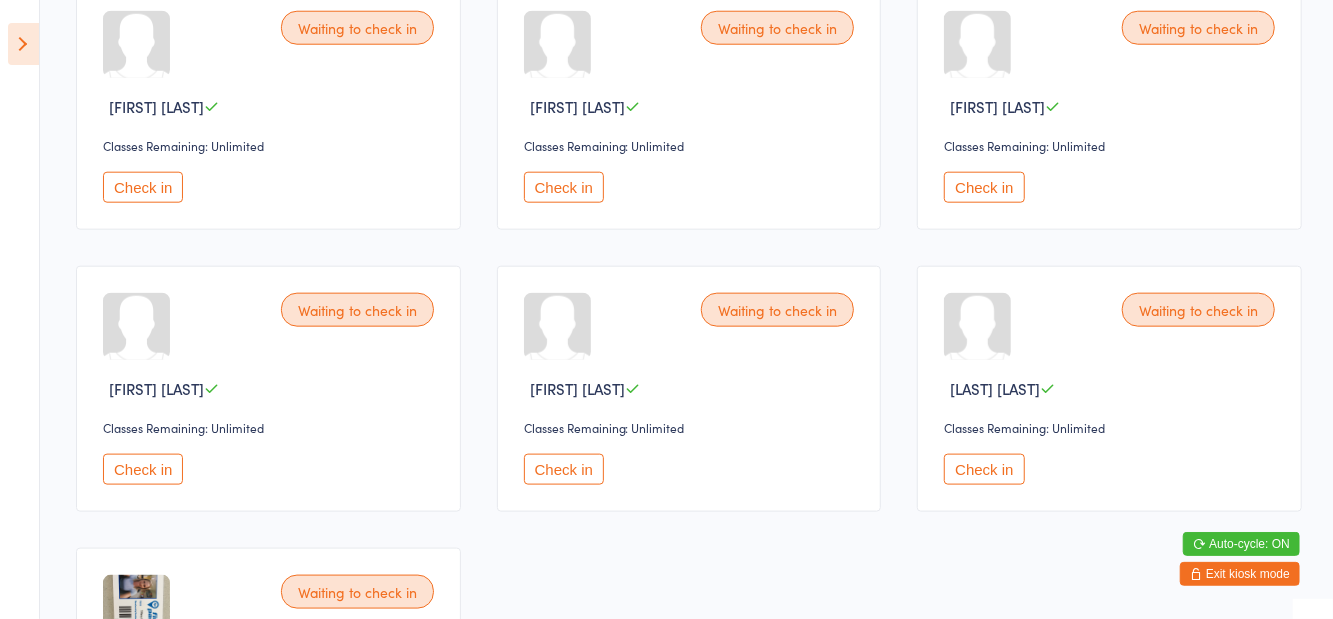 click on "Check in" at bounding box center (564, 469) 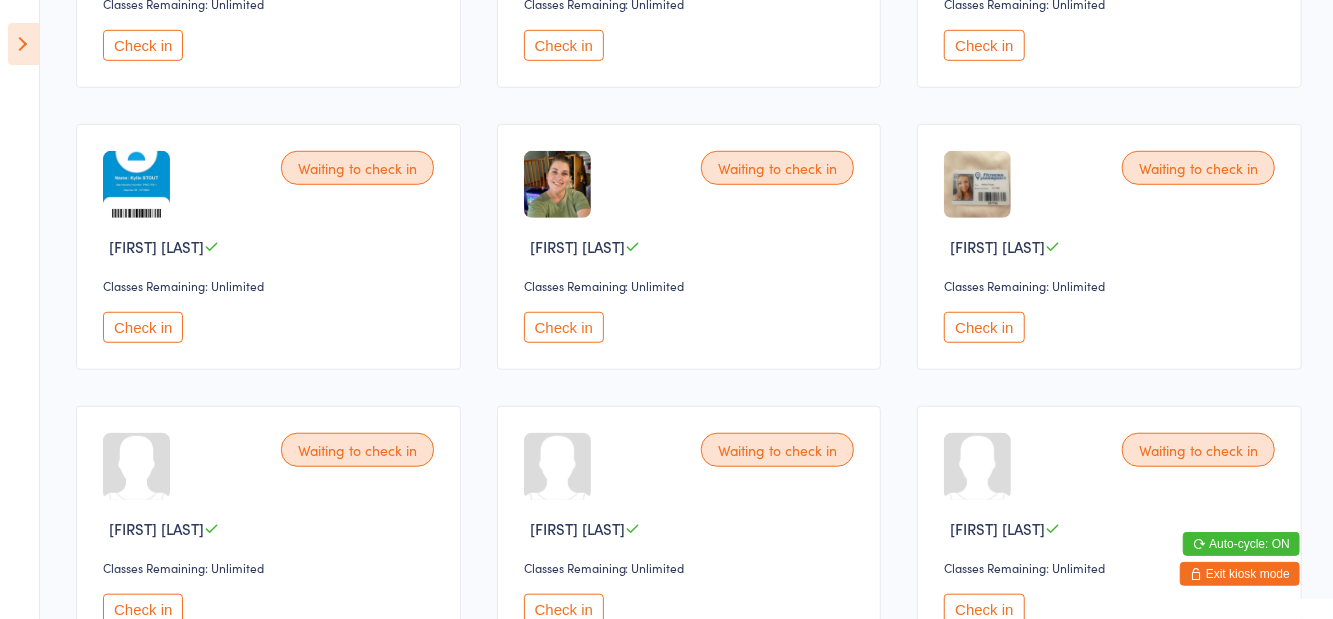 scroll, scrollTop: 671, scrollLeft: 0, axis: vertical 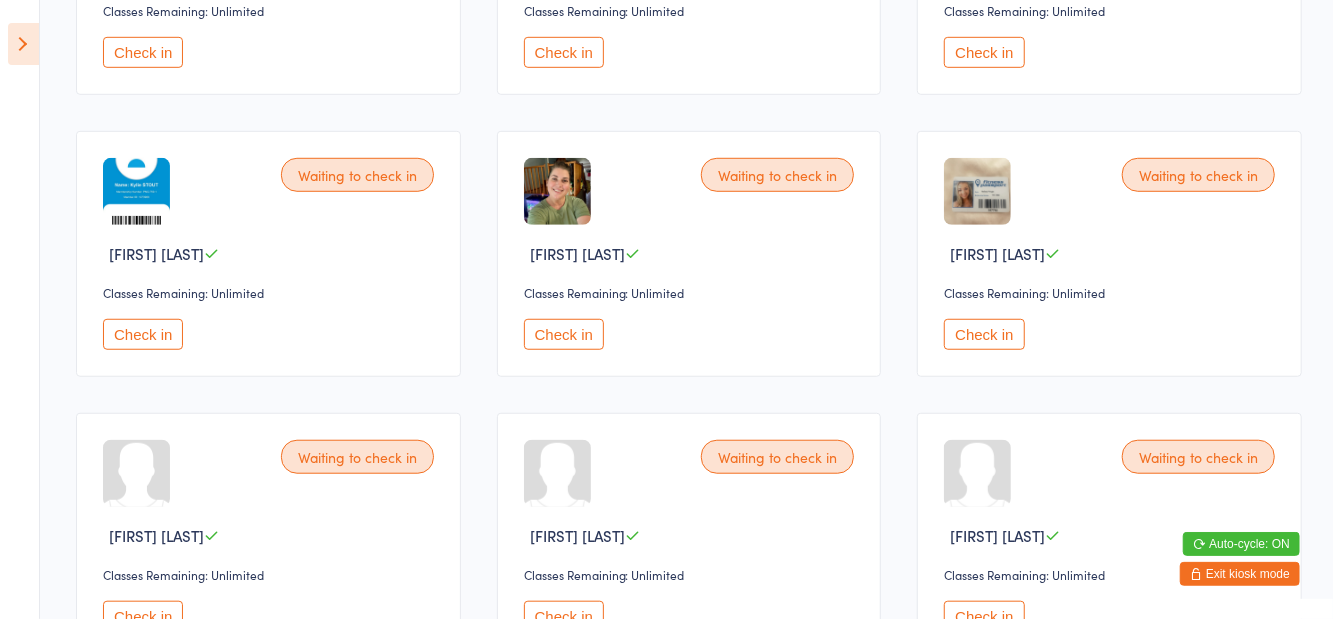 click on "Check in" at bounding box center (564, 334) 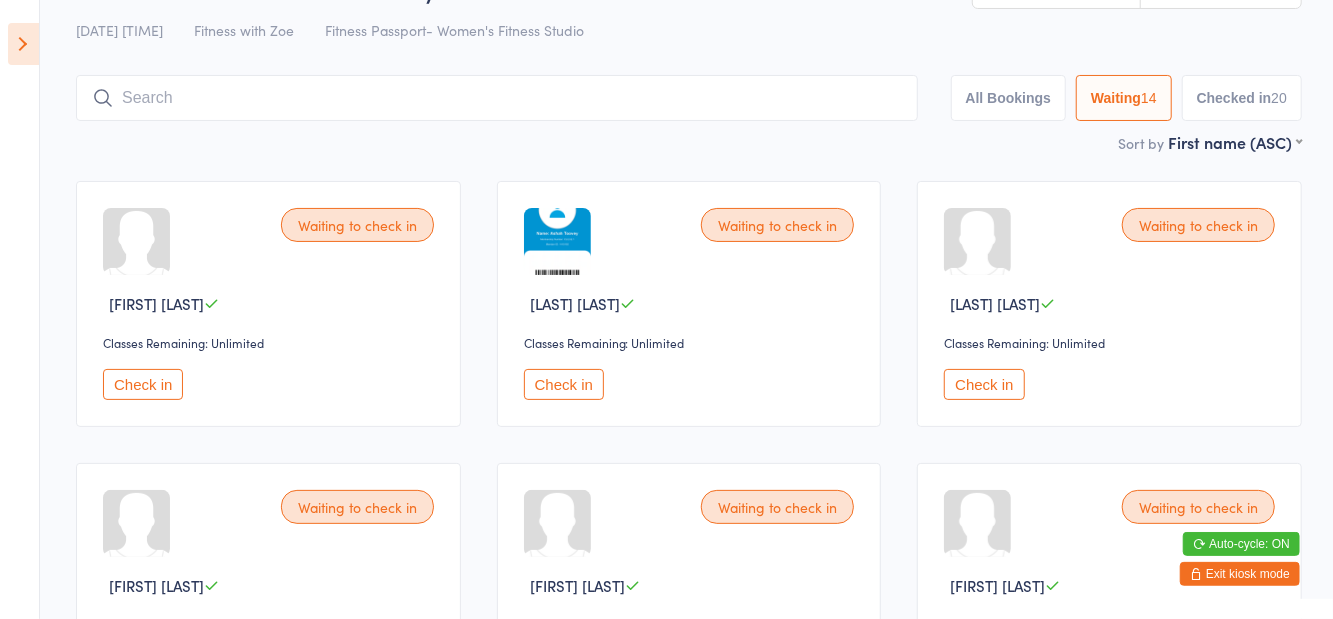 scroll, scrollTop: 55, scrollLeft: 0, axis: vertical 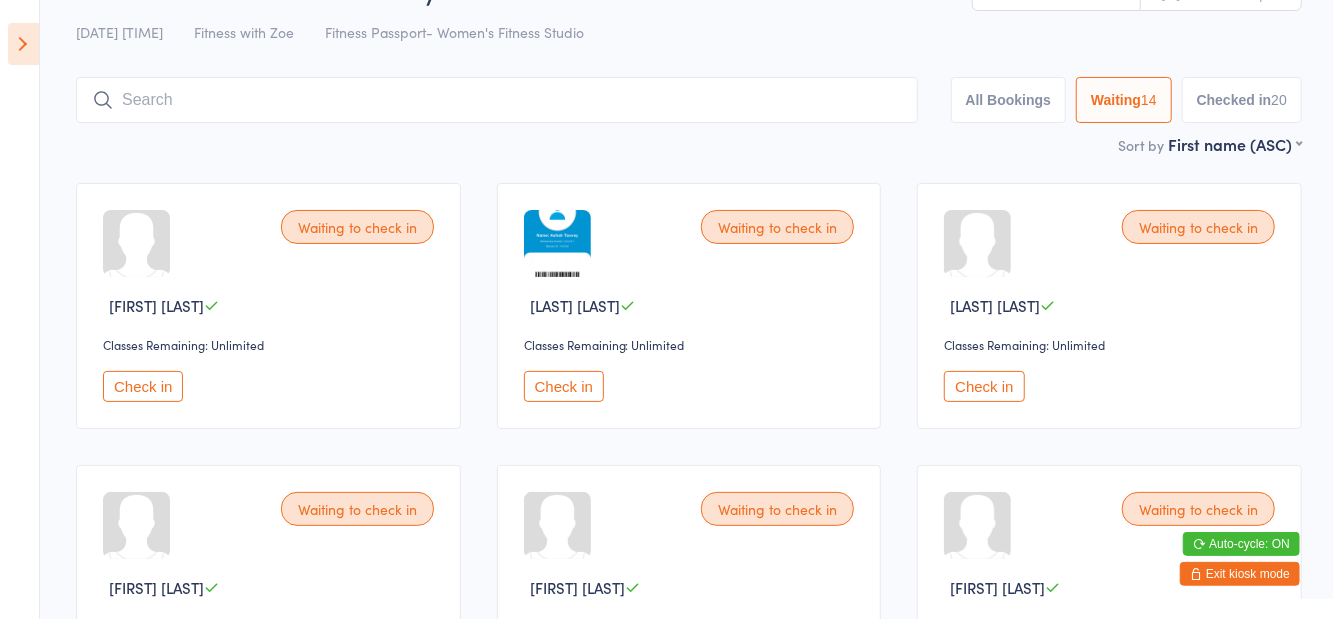 click at bounding box center (497, 100) 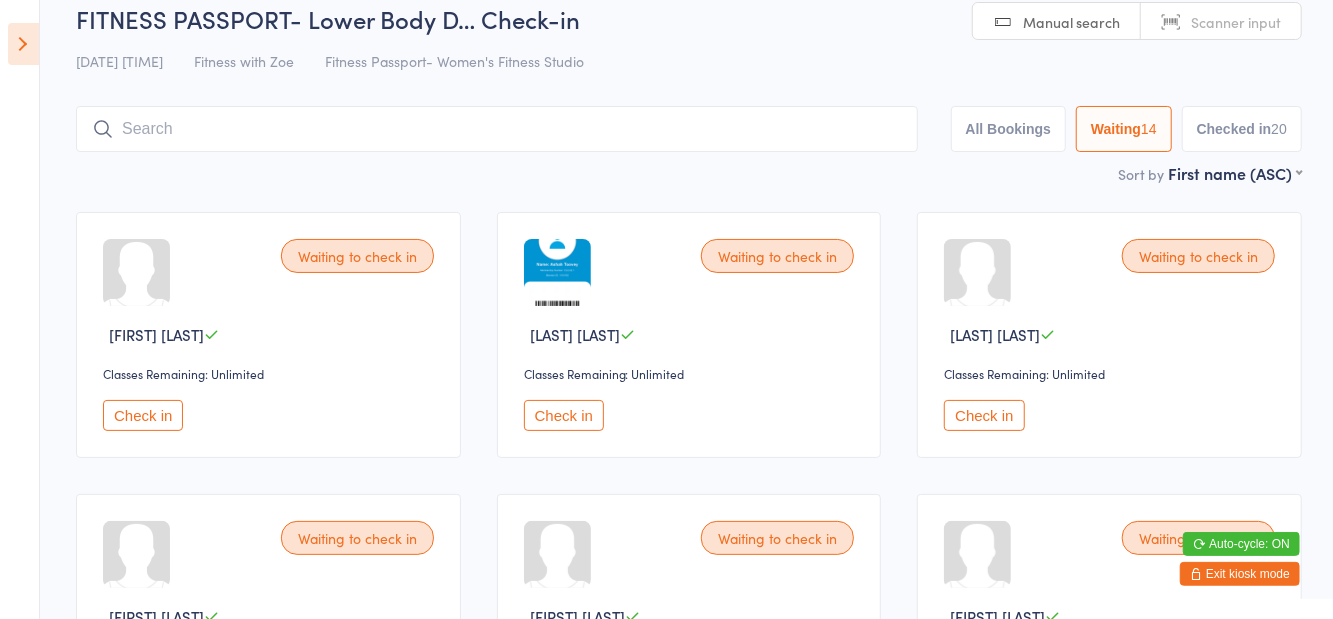 scroll, scrollTop: 22, scrollLeft: 0, axis: vertical 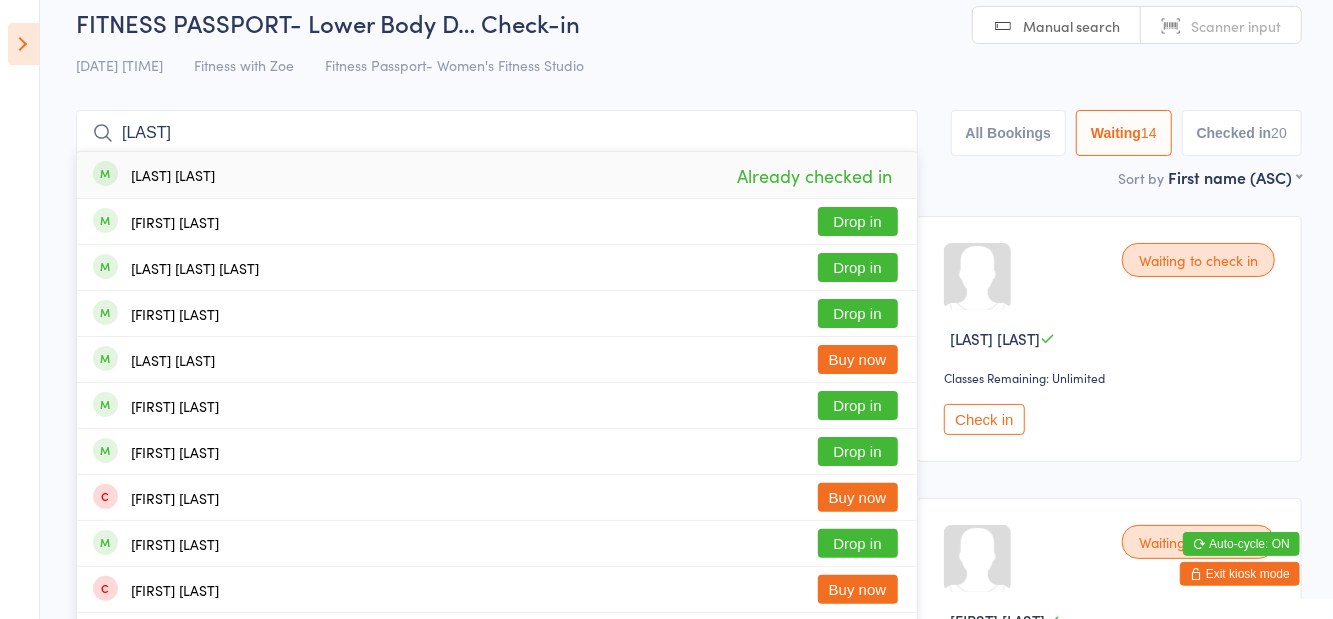 type on "[LAST]" 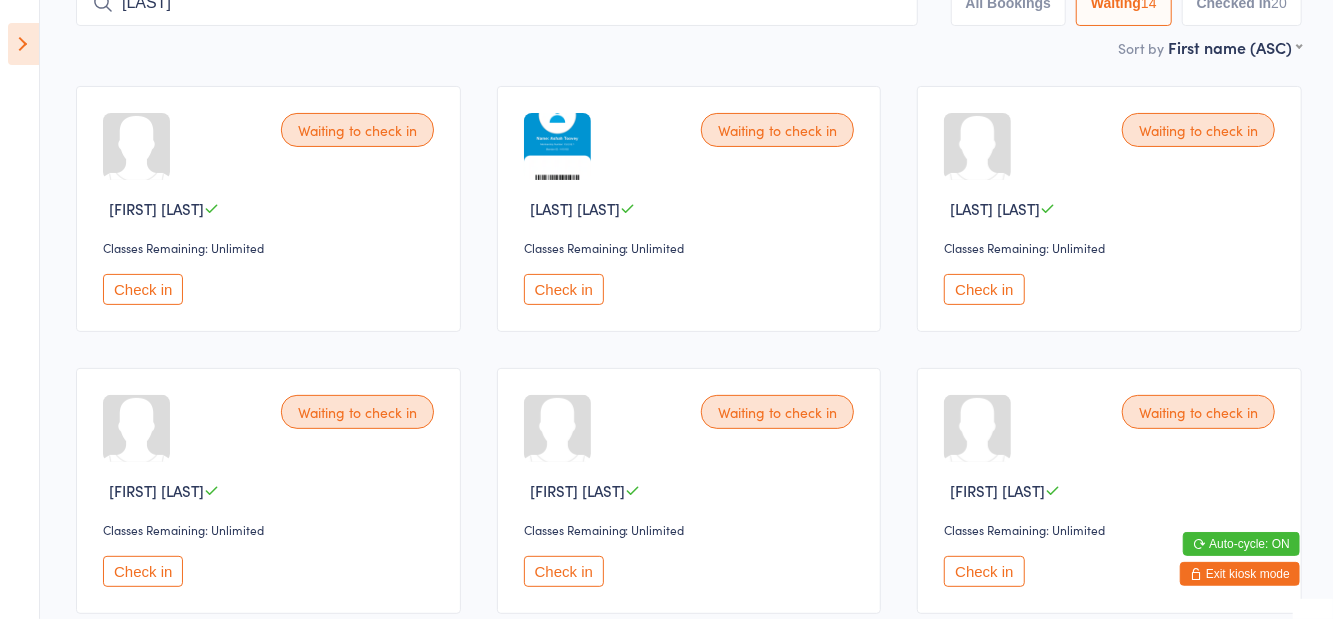 scroll, scrollTop: 158, scrollLeft: 0, axis: vertical 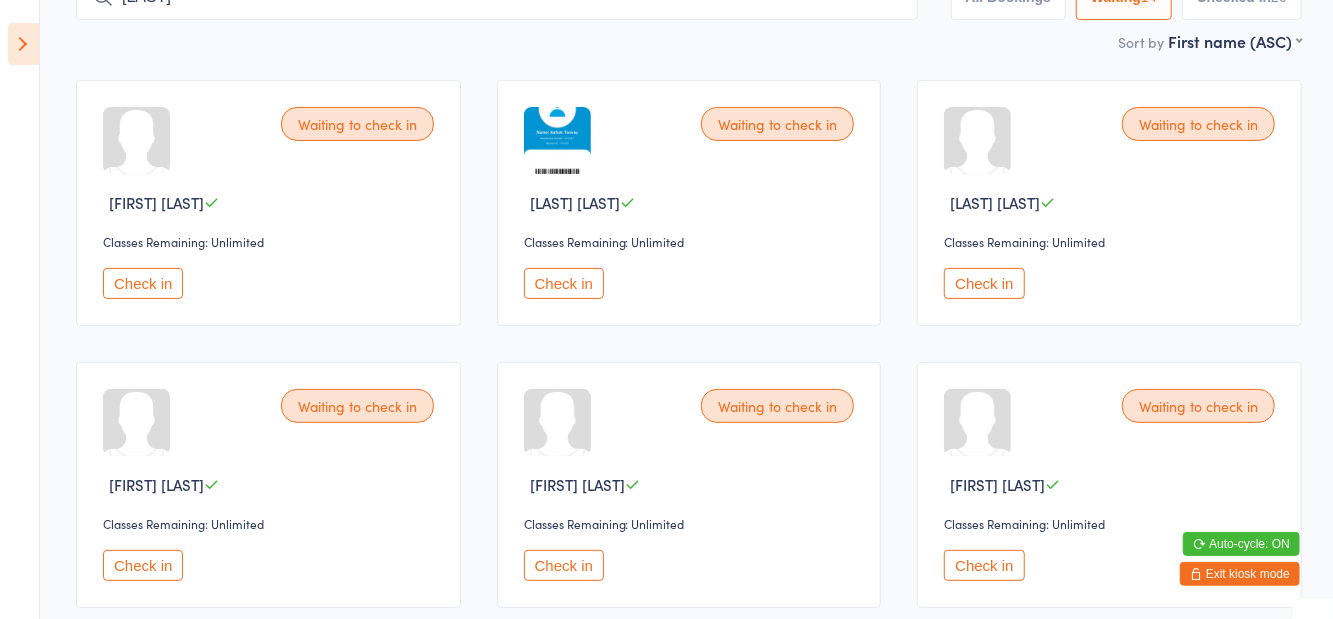click on "Check in" at bounding box center [143, 565] 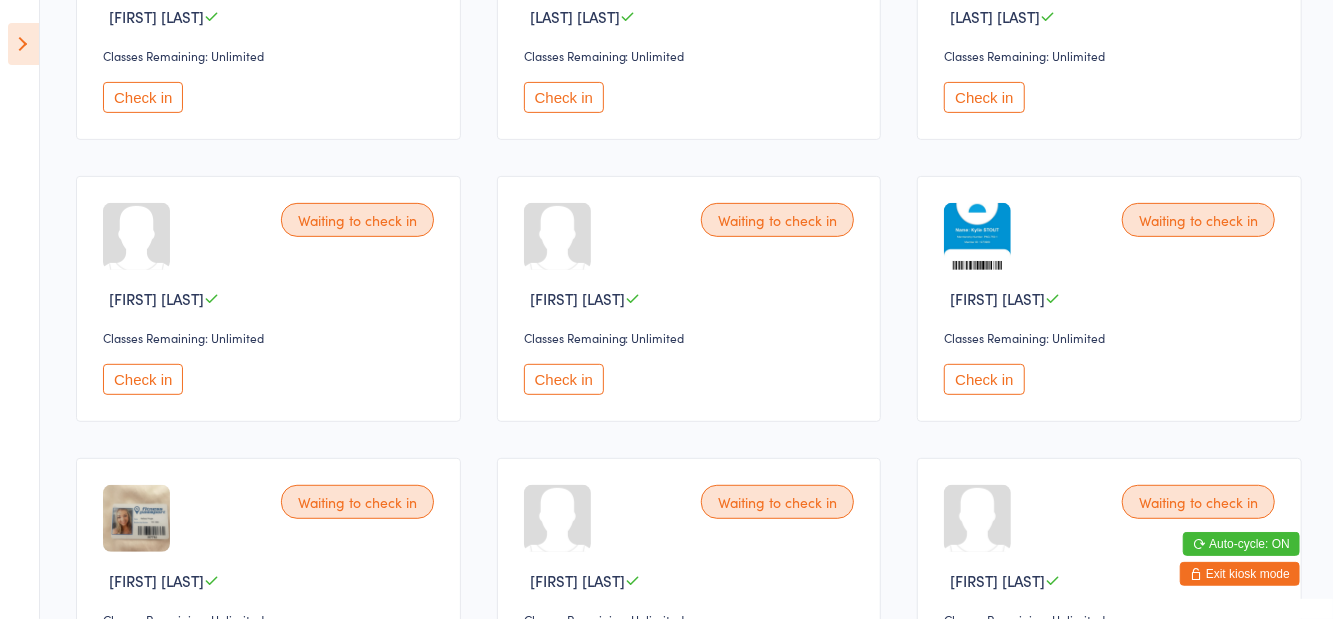 scroll, scrollTop: 348, scrollLeft: 0, axis: vertical 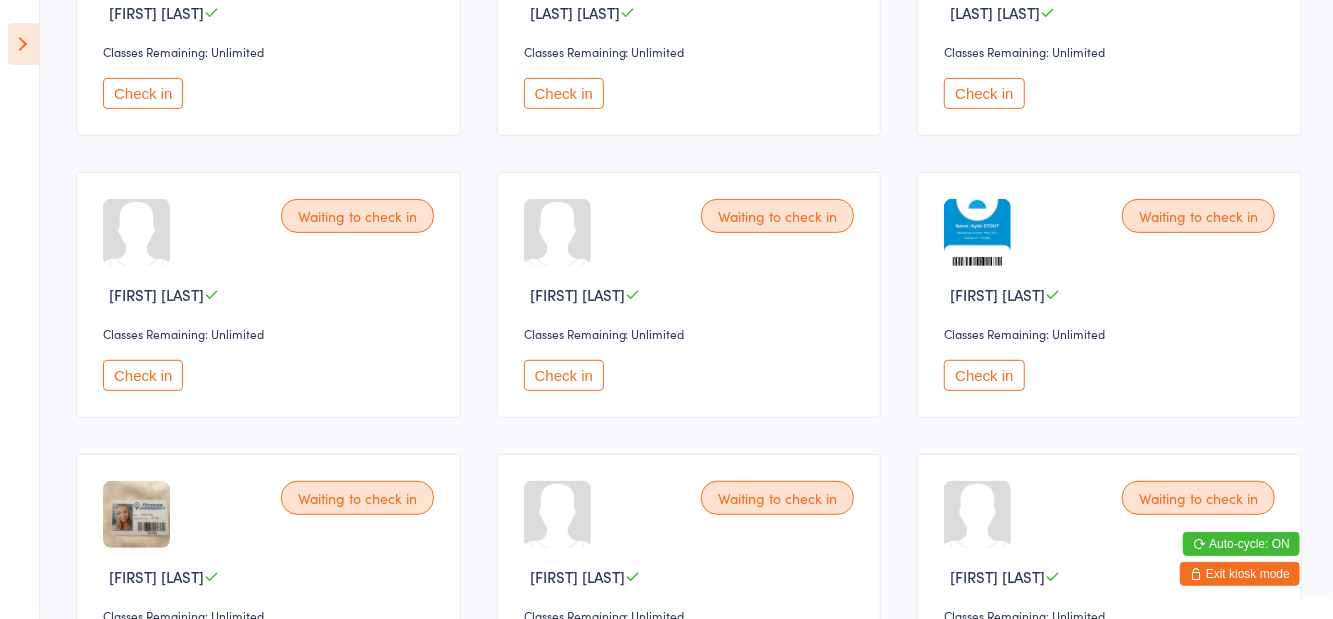 click on "Check in" at bounding box center [564, 657] 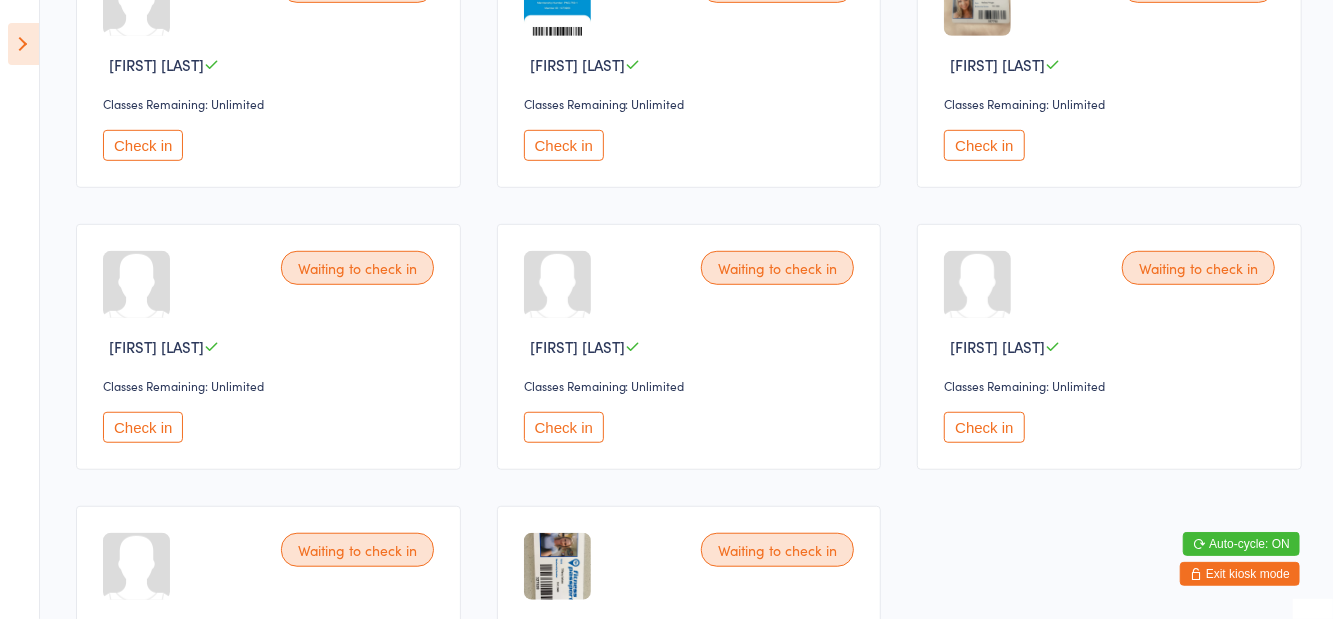 scroll, scrollTop: 751, scrollLeft: 0, axis: vertical 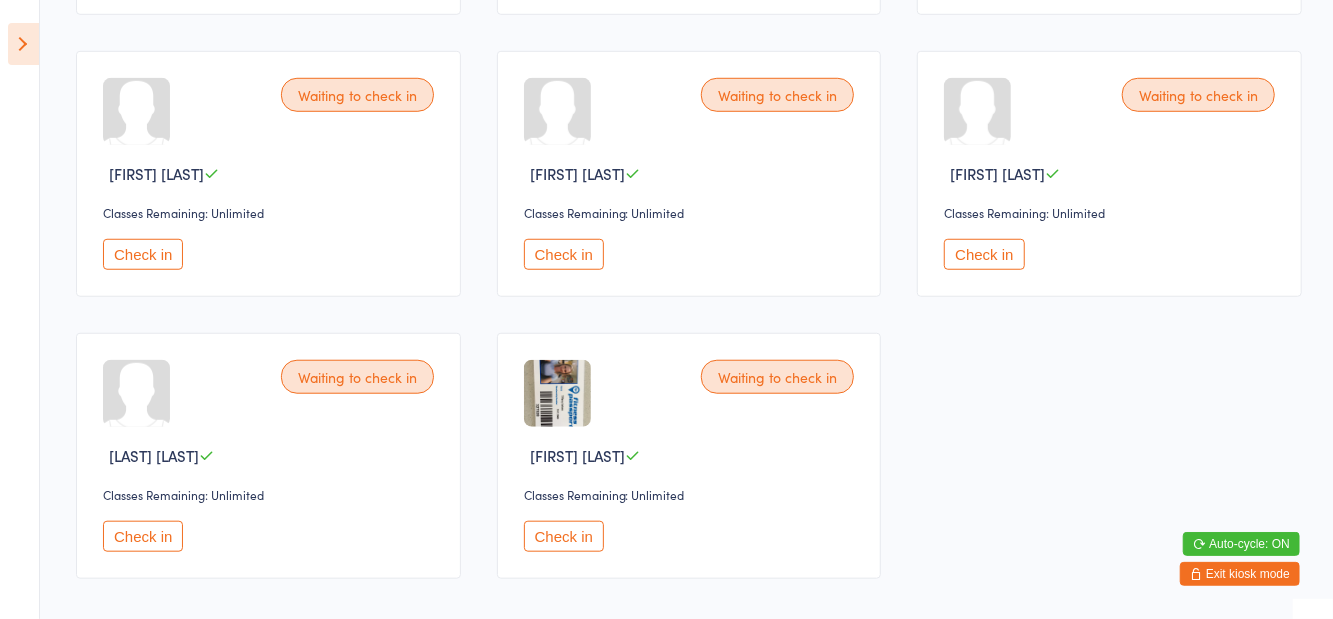 click on "Check in" at bounding box center [564, 536] 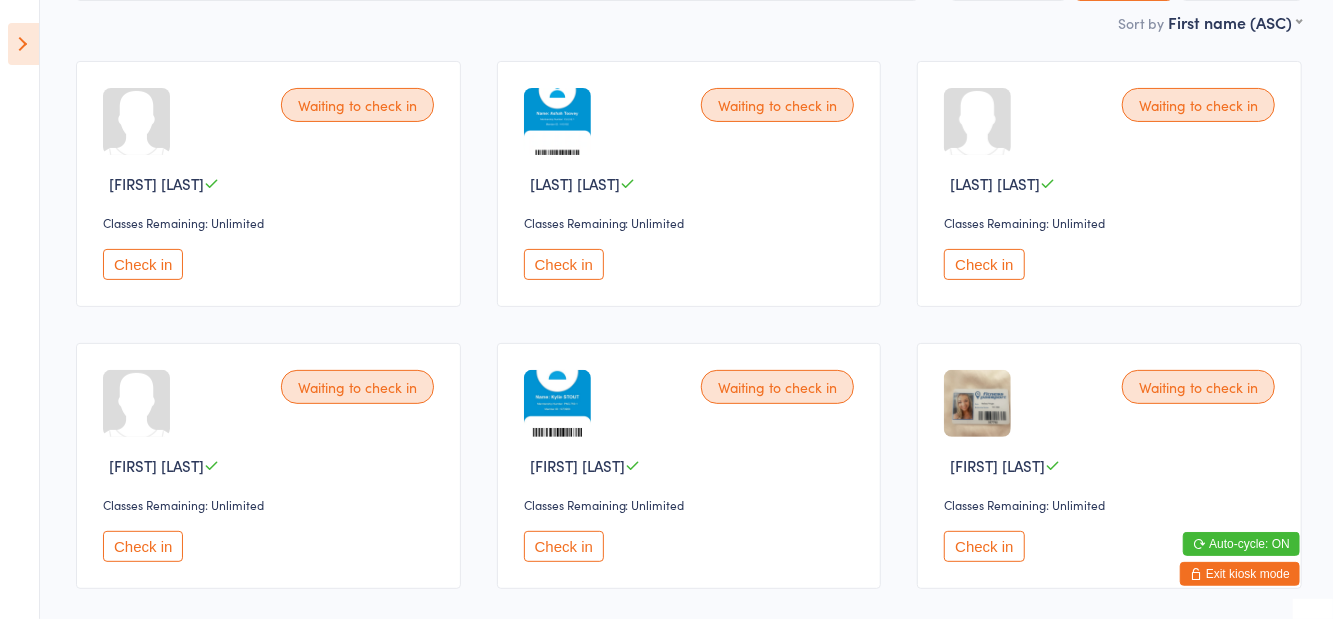 scroll, scrollTop: 171, scrollLeft: 0, axis: vertical 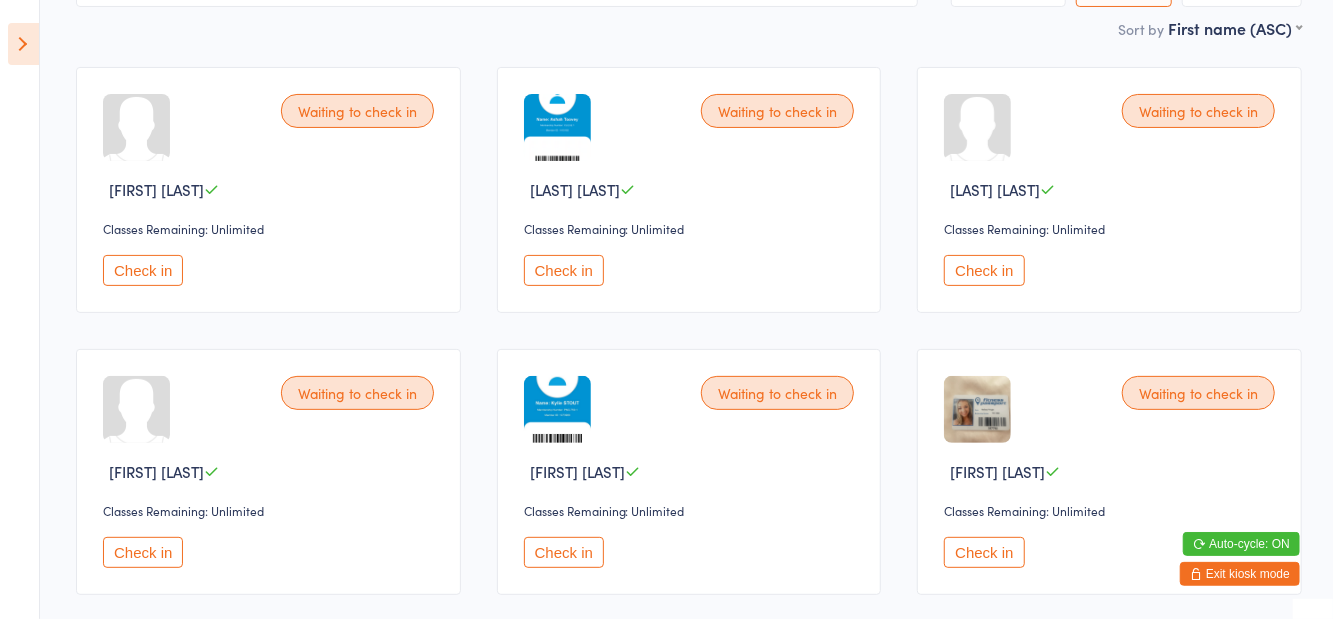 click on "Check in" at bounding box center (984, 270) 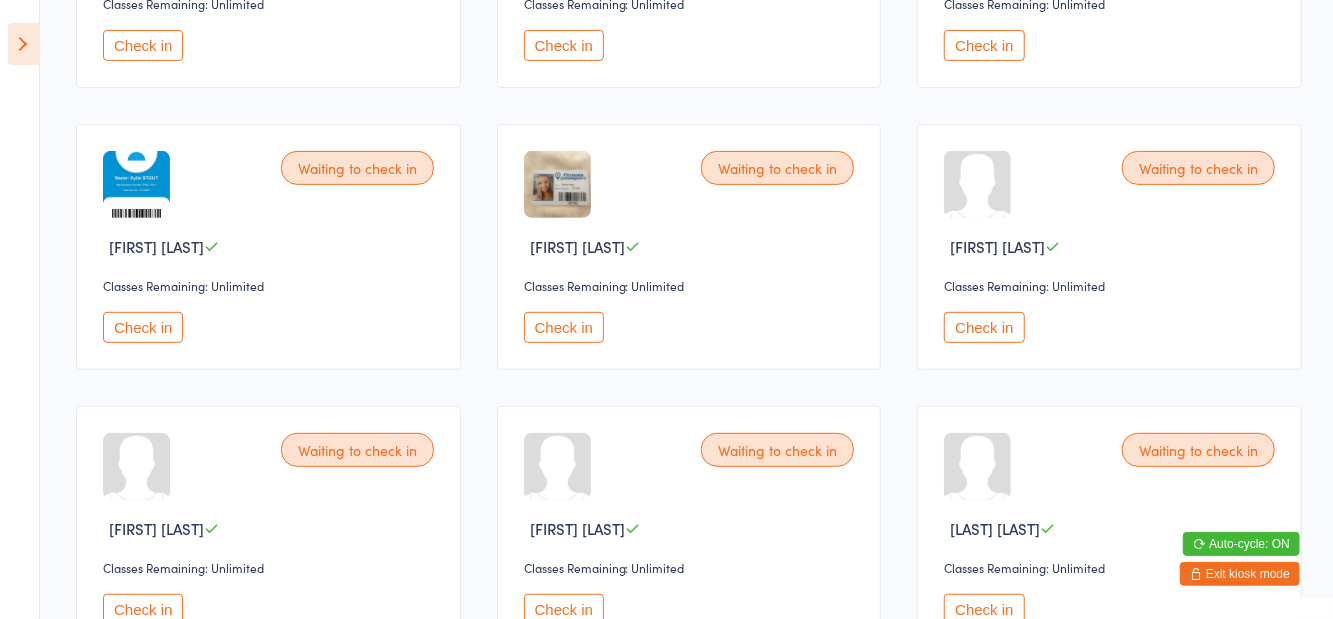 scroll, scrollTop: 470, scrollLeft: 0, axis: vertical 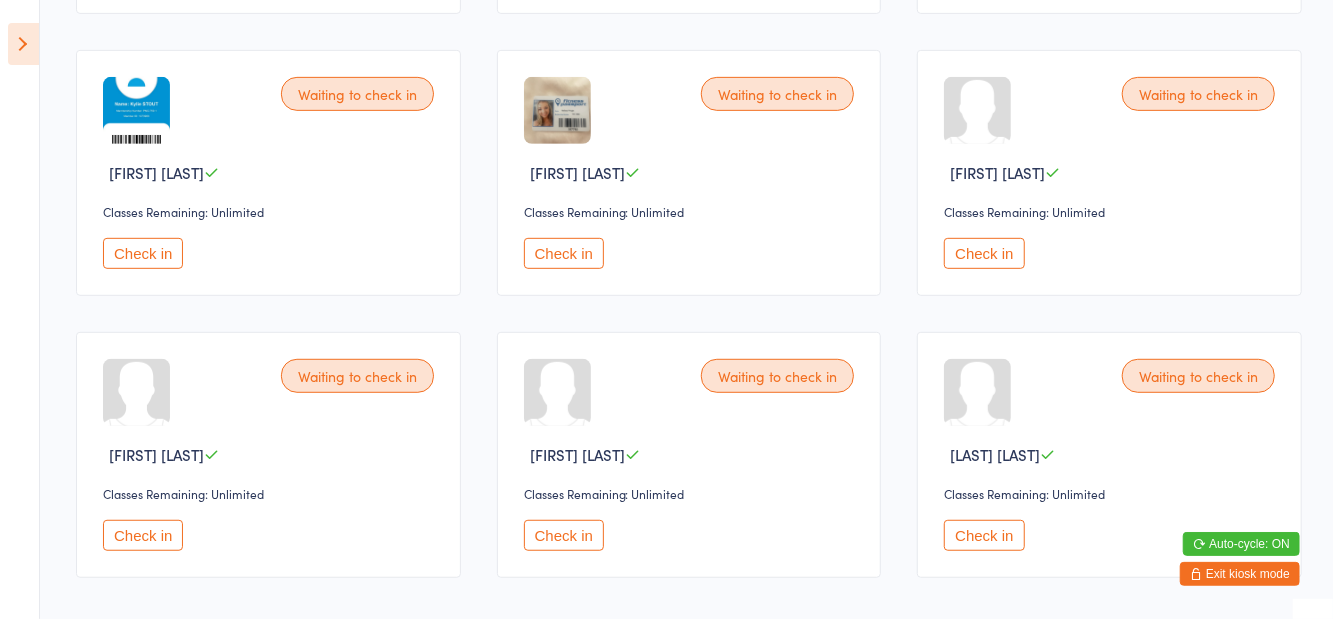 click on "Check in" at bounding box center (564, 535) 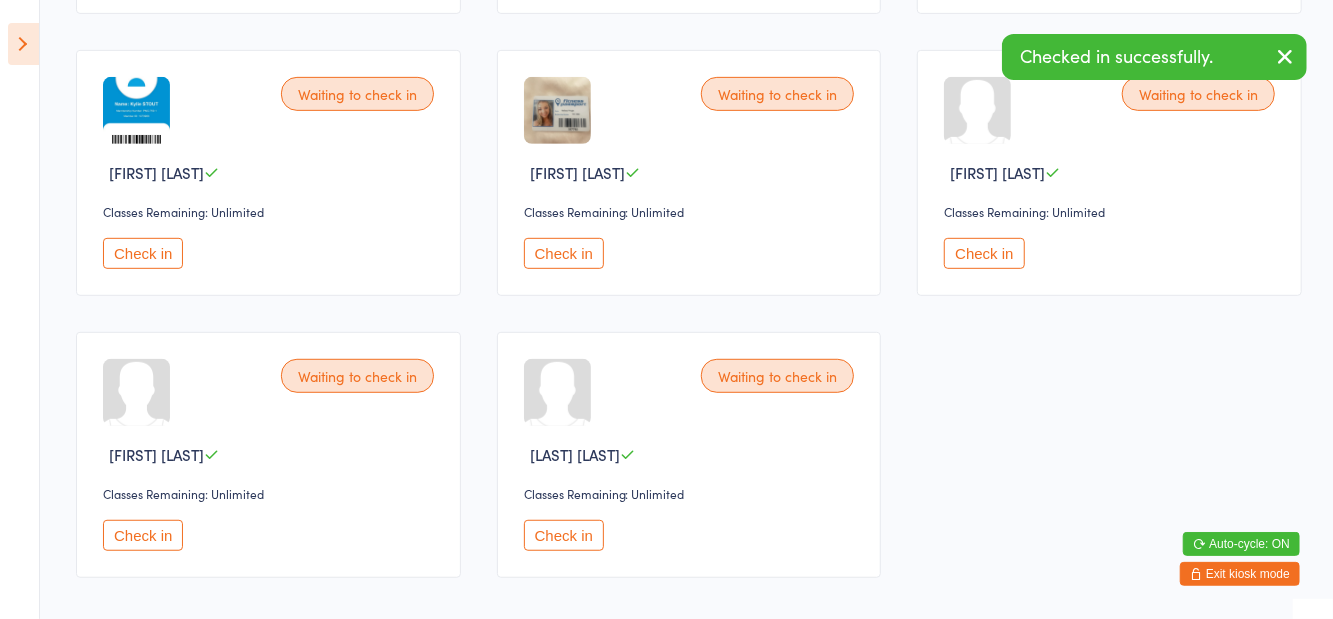 click on "Check in" at bounding box center [984, 253] 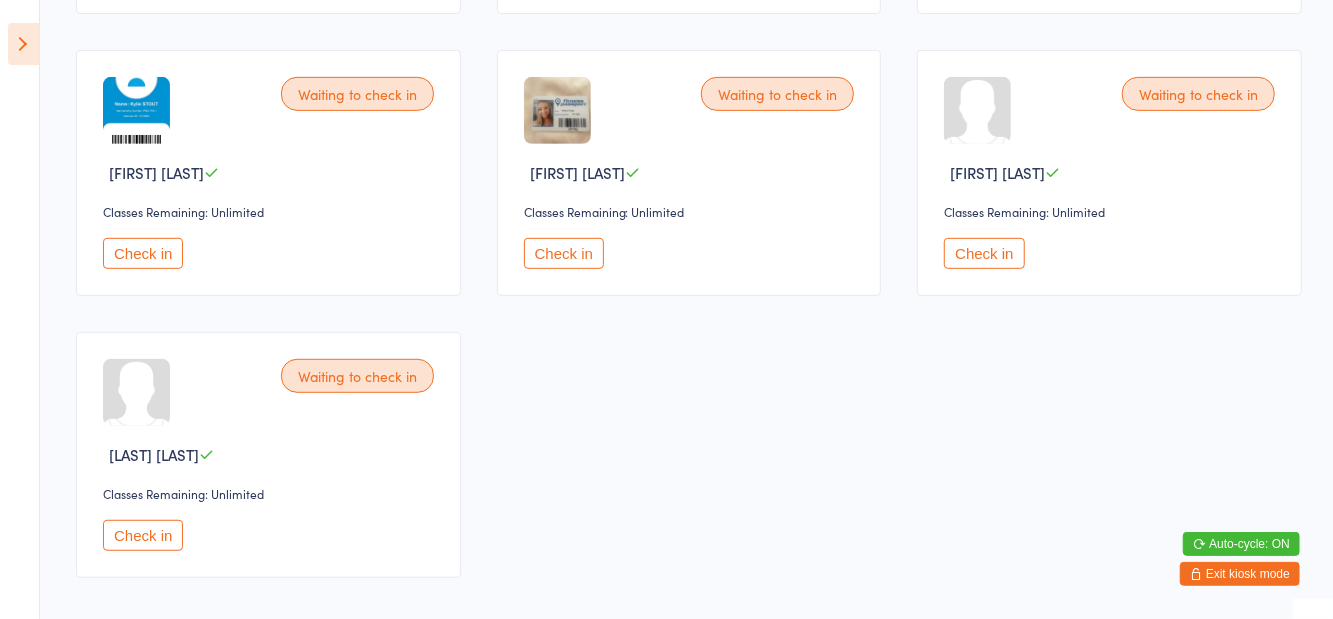 click on "Check in" at bounding box center (984, 253) 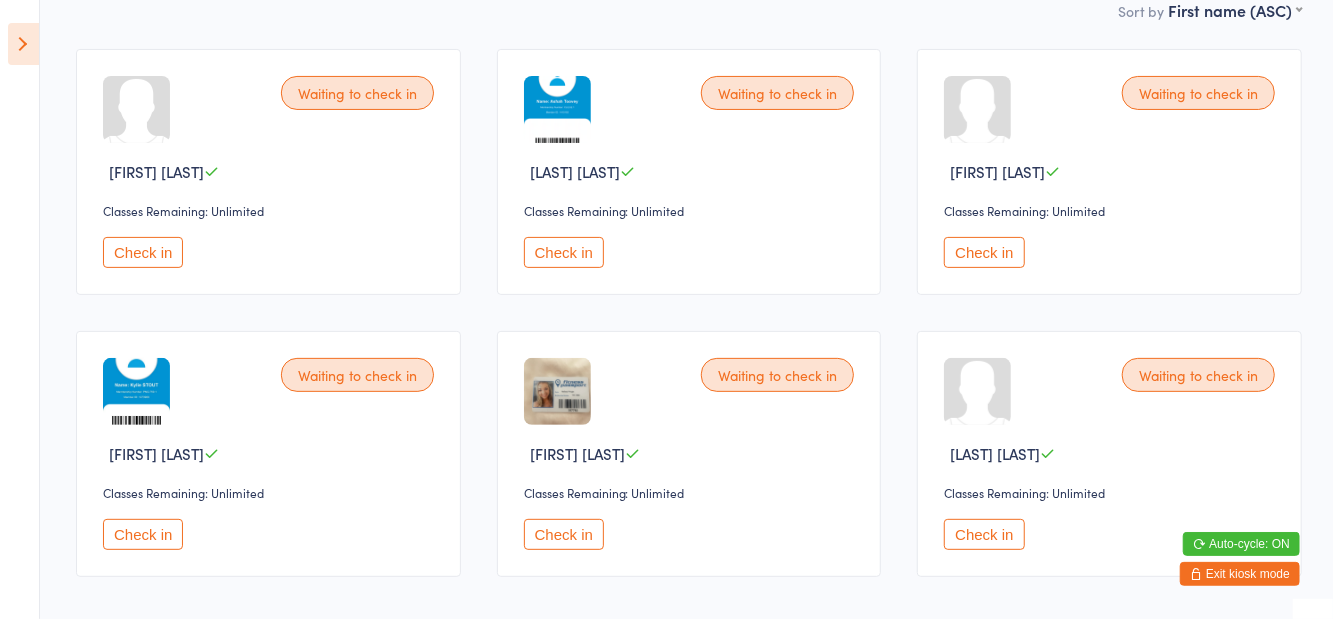 scroll, scrollTop: 0, scrollLeft: 0, axis: both 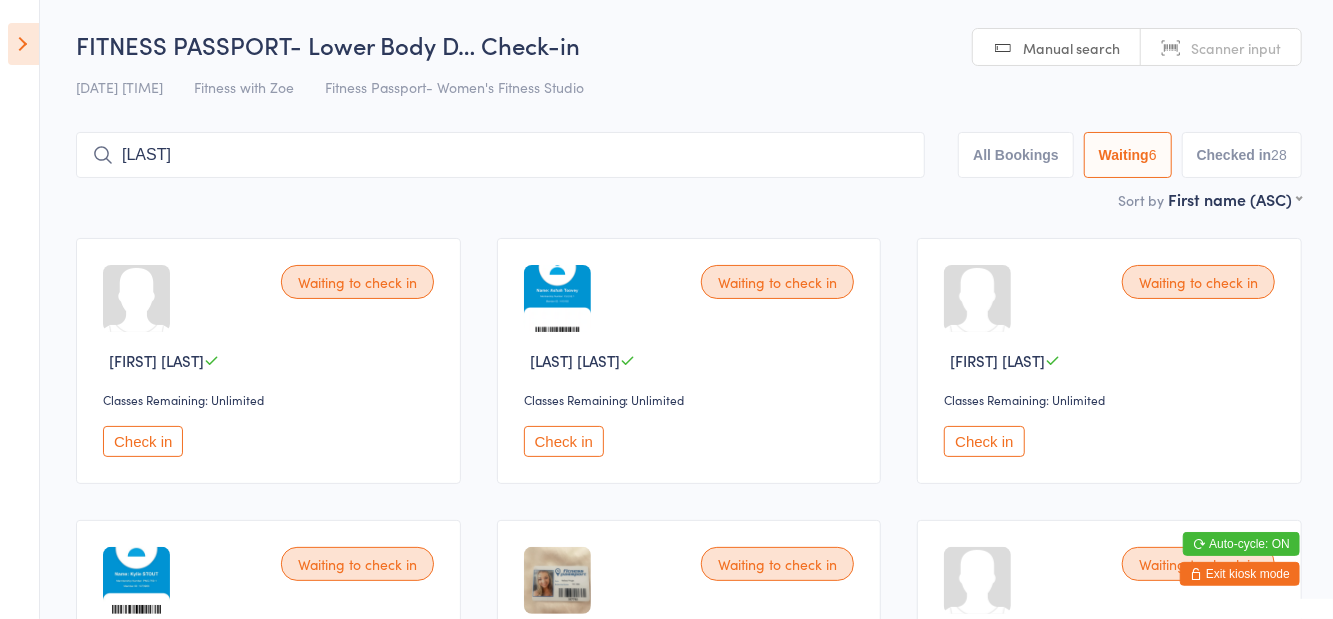 click on "Check in" at bounding box center [564, 441] 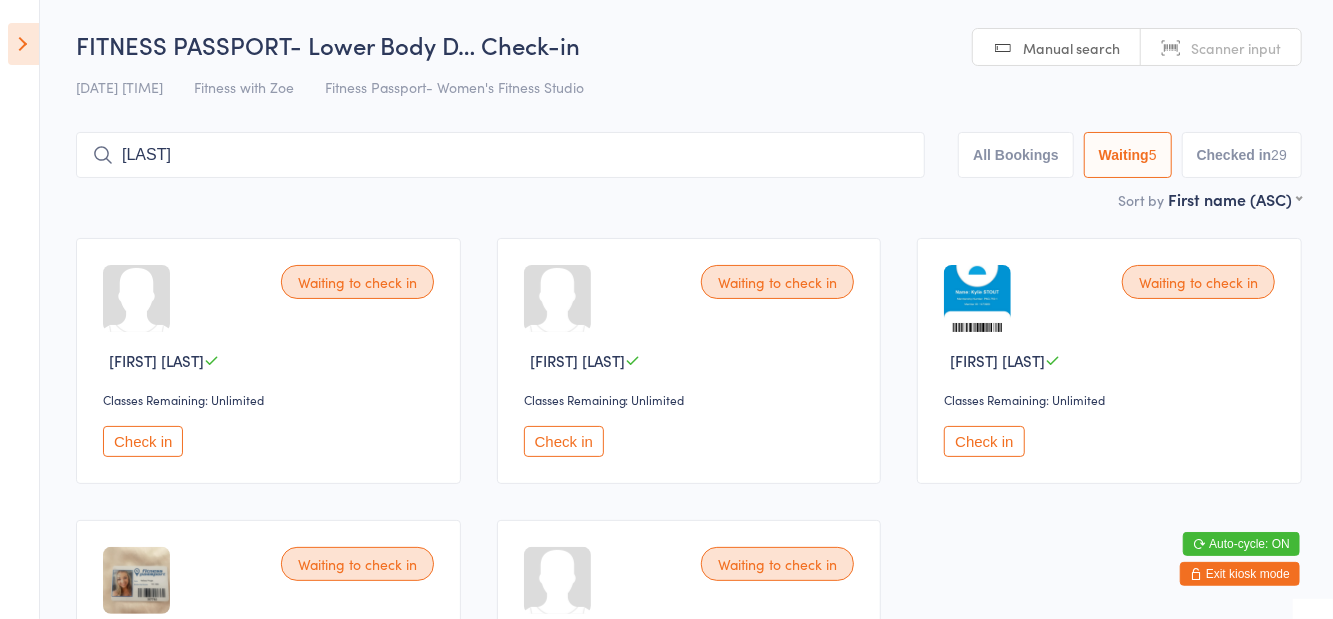 click on "Check in" at bounding box center [984, 441] 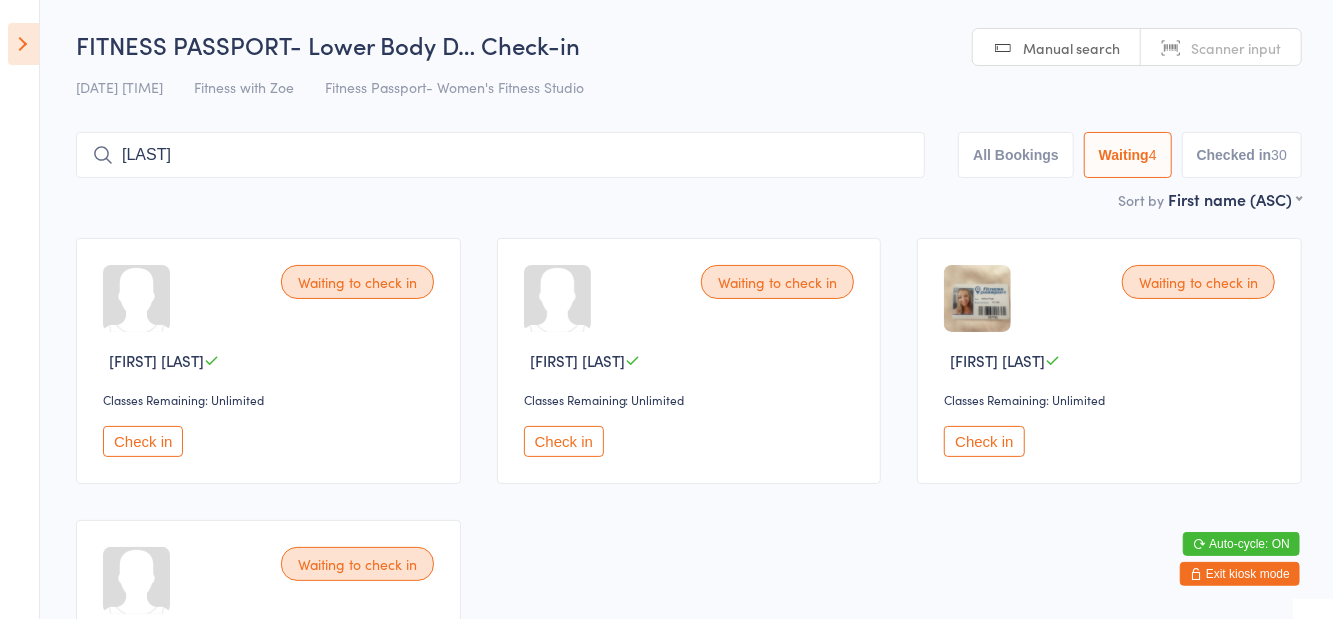 click on "Check in" at bounding box center (984, 441) 